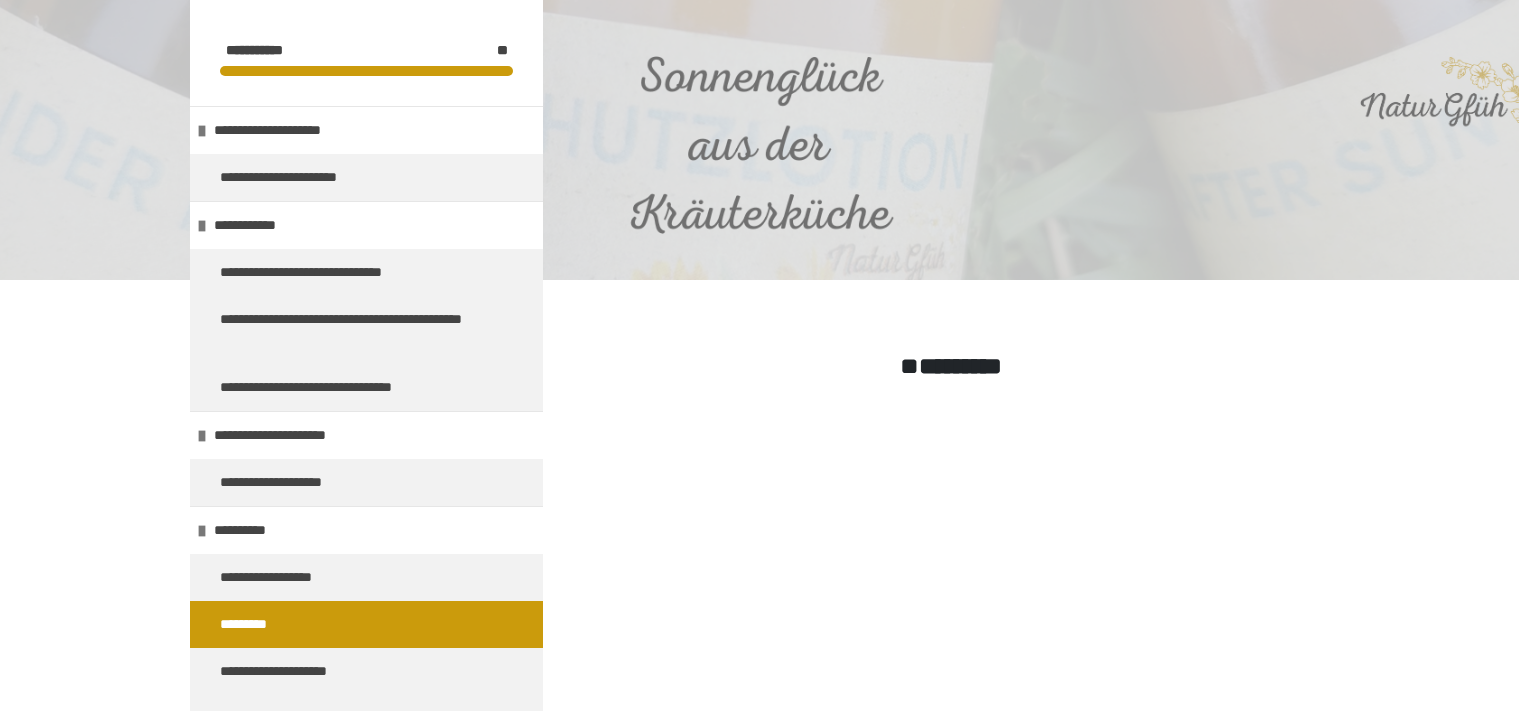 scroll, scrollTop: 422, scrollLeft: 0, axis: vertical 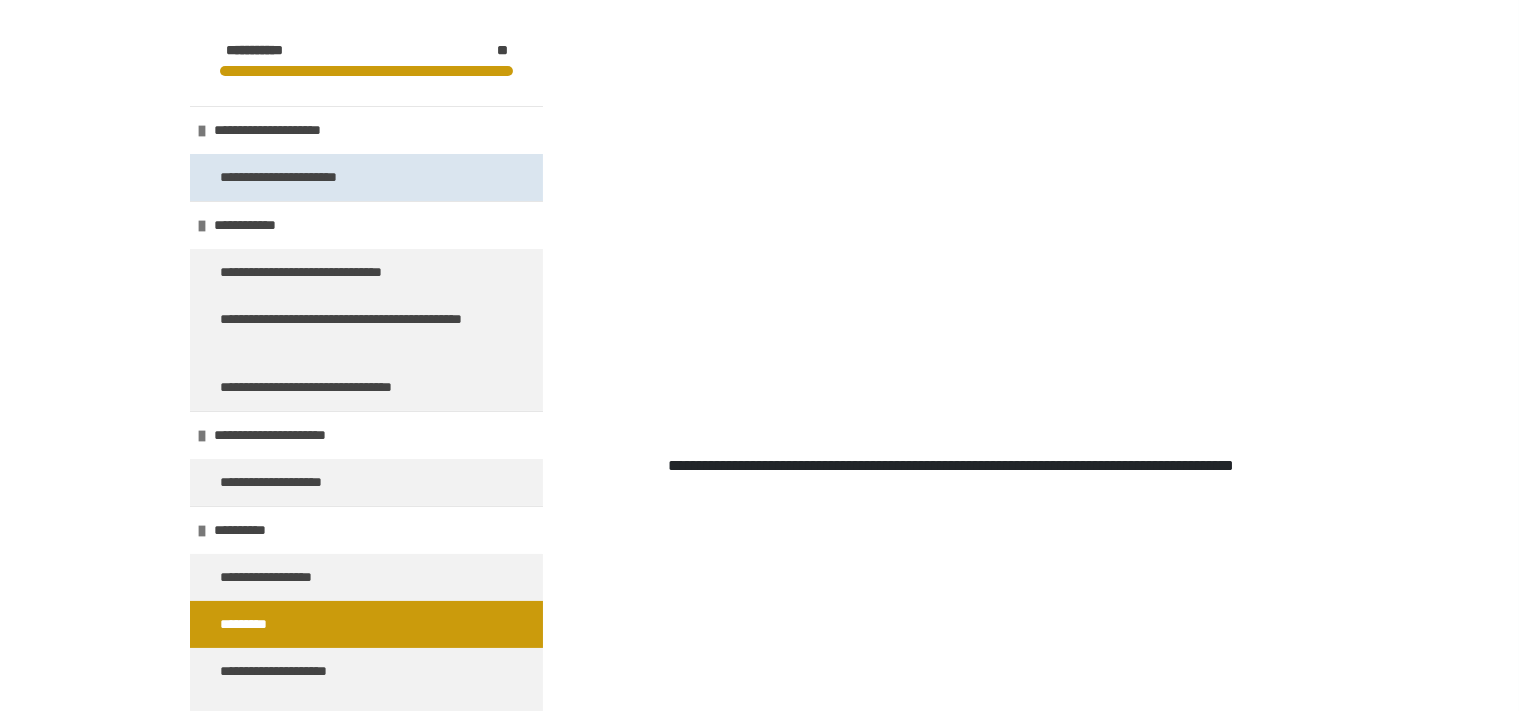 click on "**********" at bounding box center [294, 177] 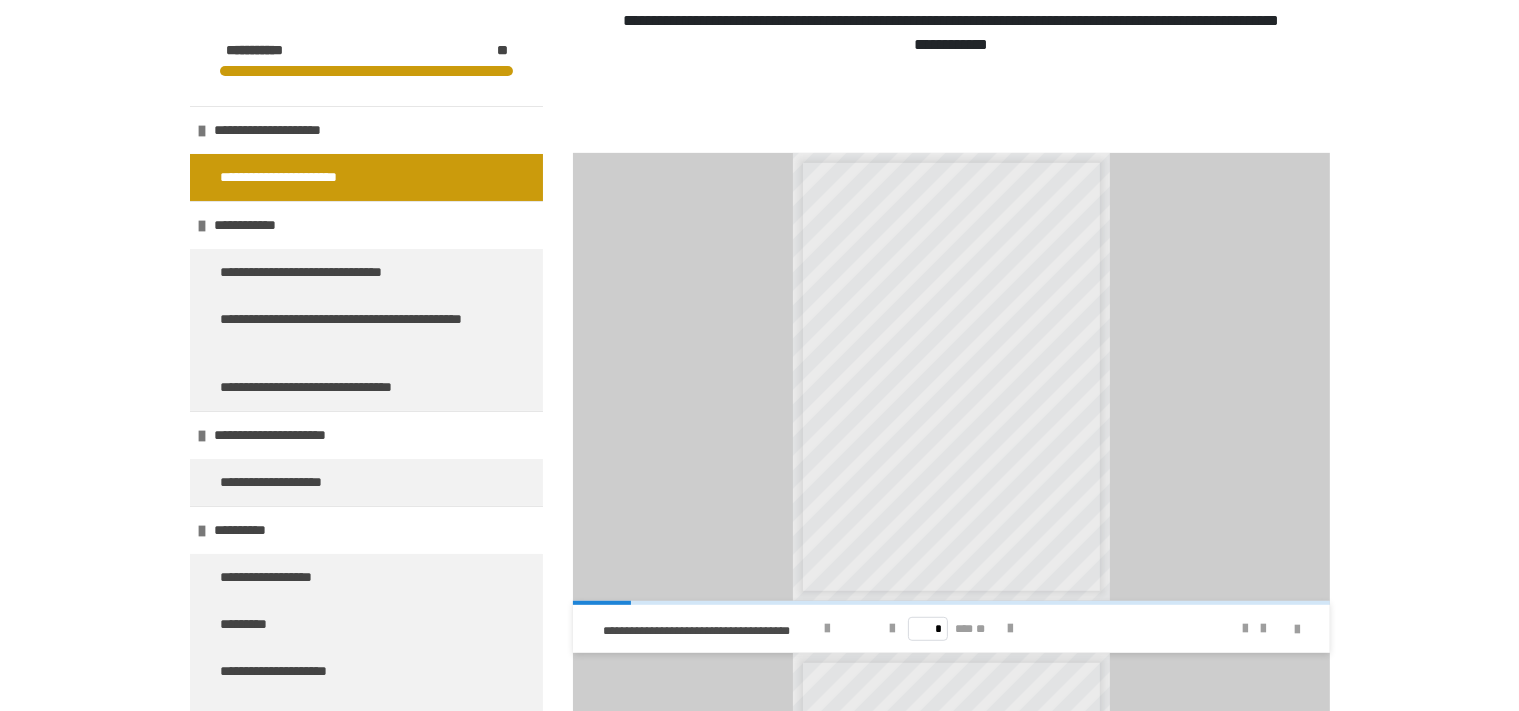 scroll, scrollTop: 1008, scrollLeft: 0, axis: vertical 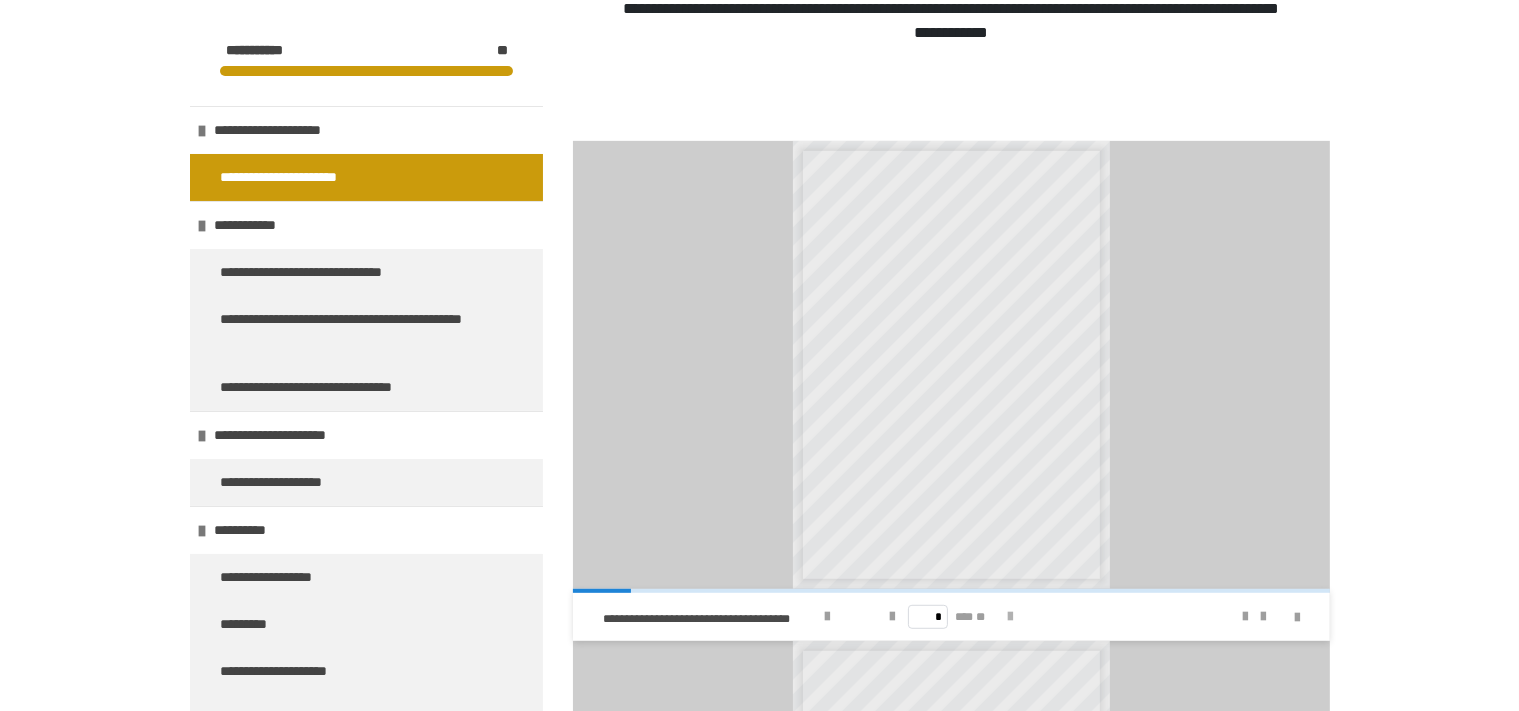 click at bounding box center (1011, 617) 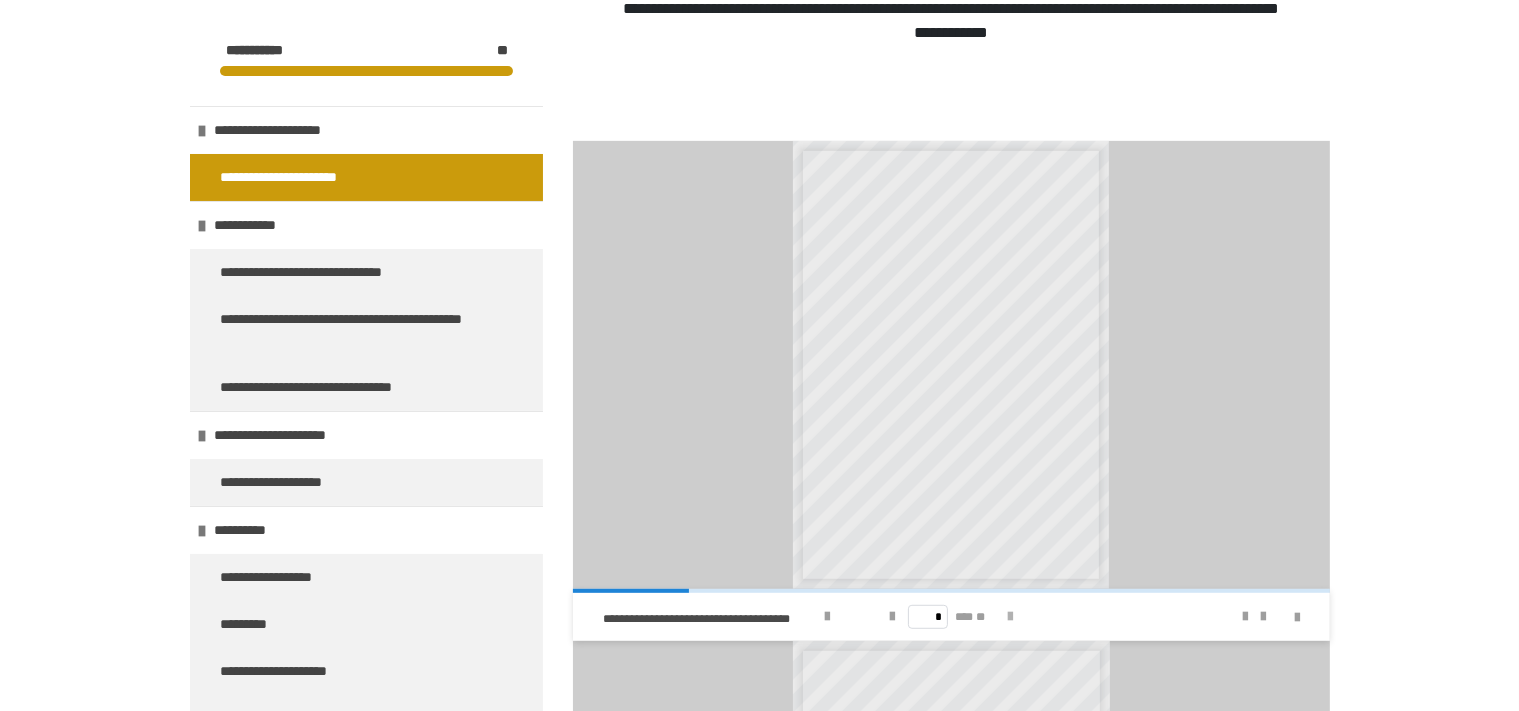 click at bounding box center (1011, 617) 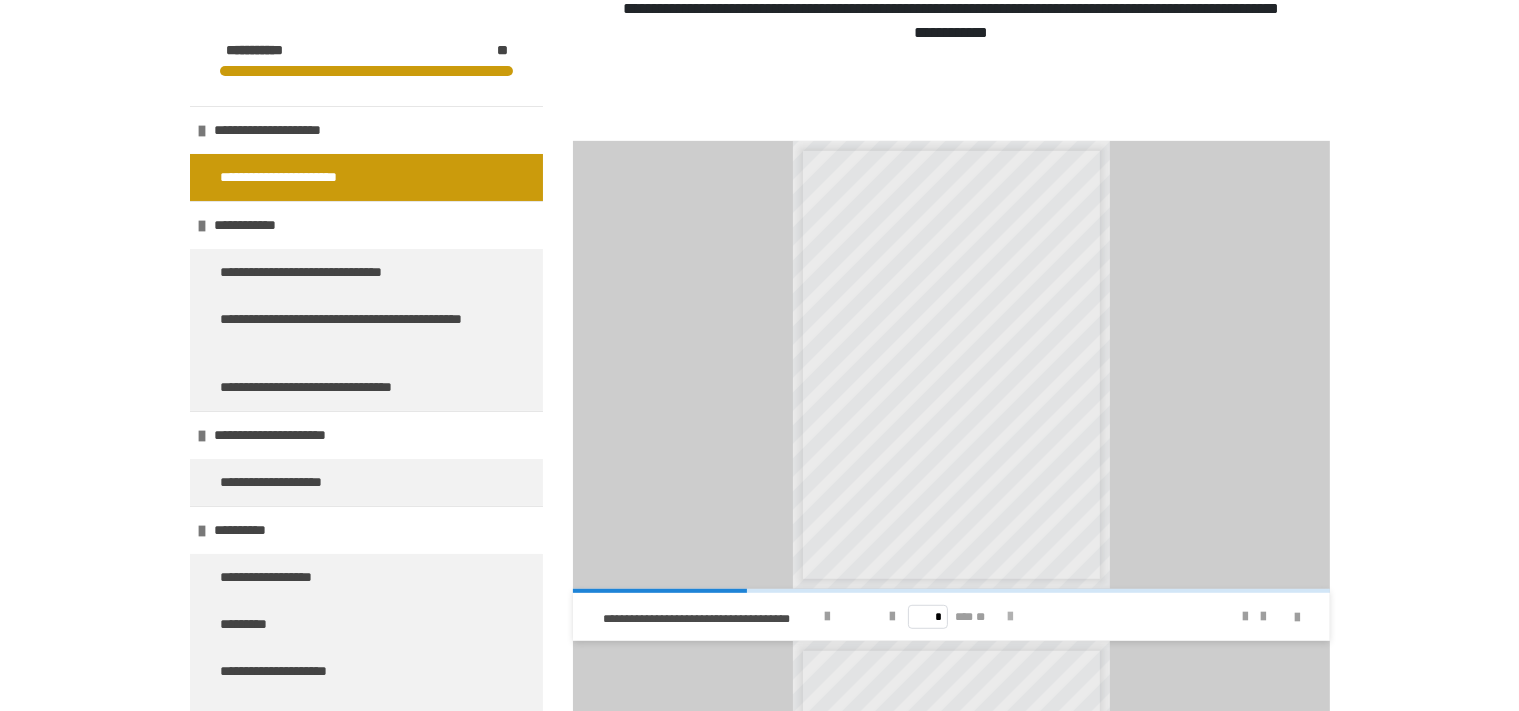 click at bounding box center [1011, 617] 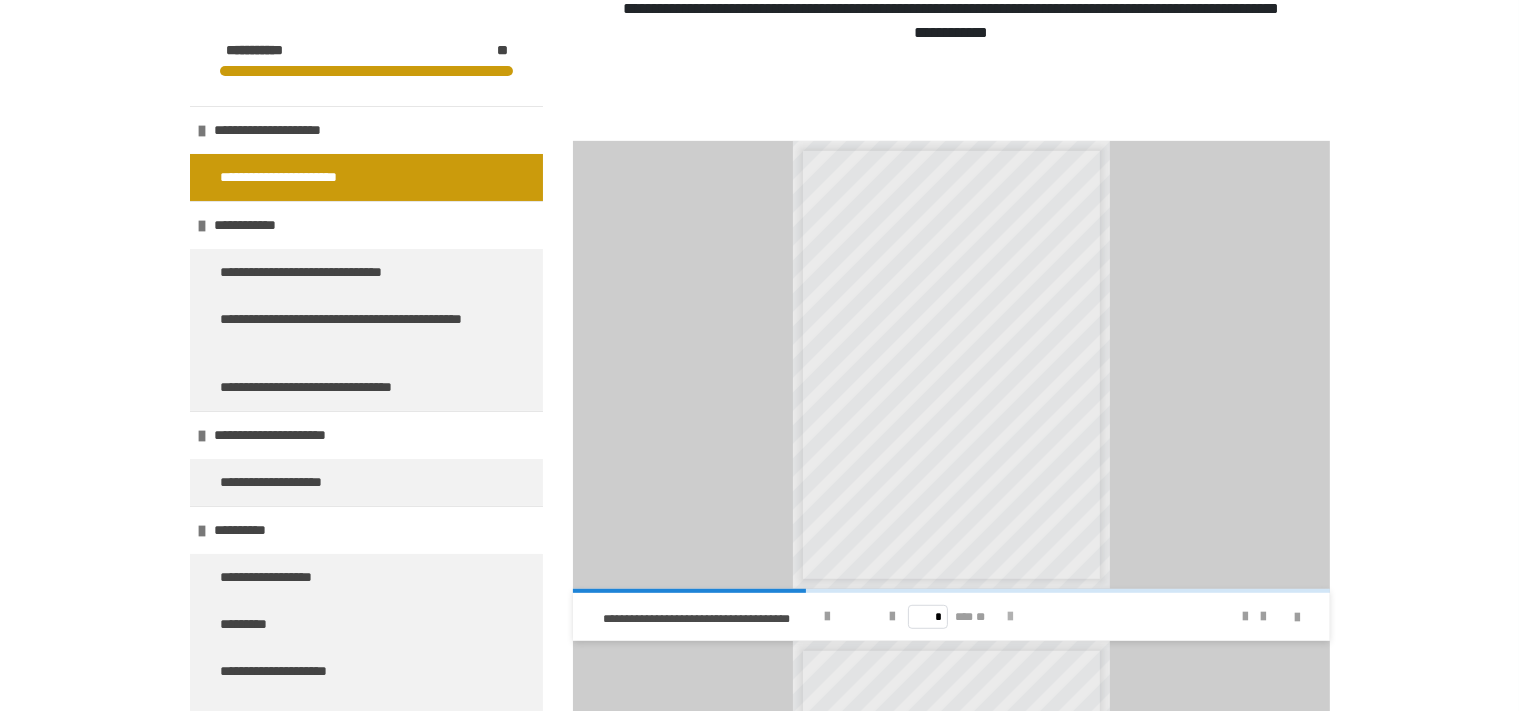 click at bounding box center [1011, 617] 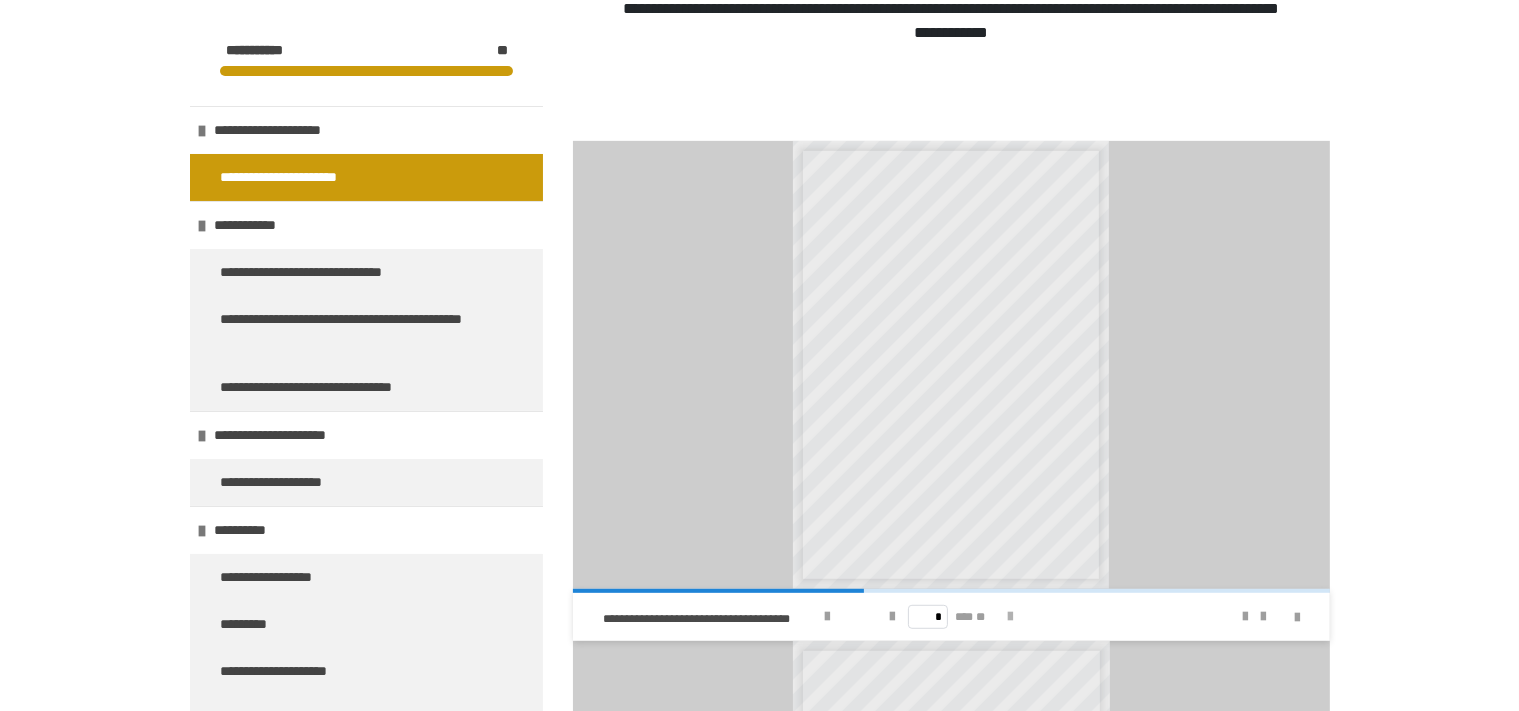 click at bounding box center (1011, 617) 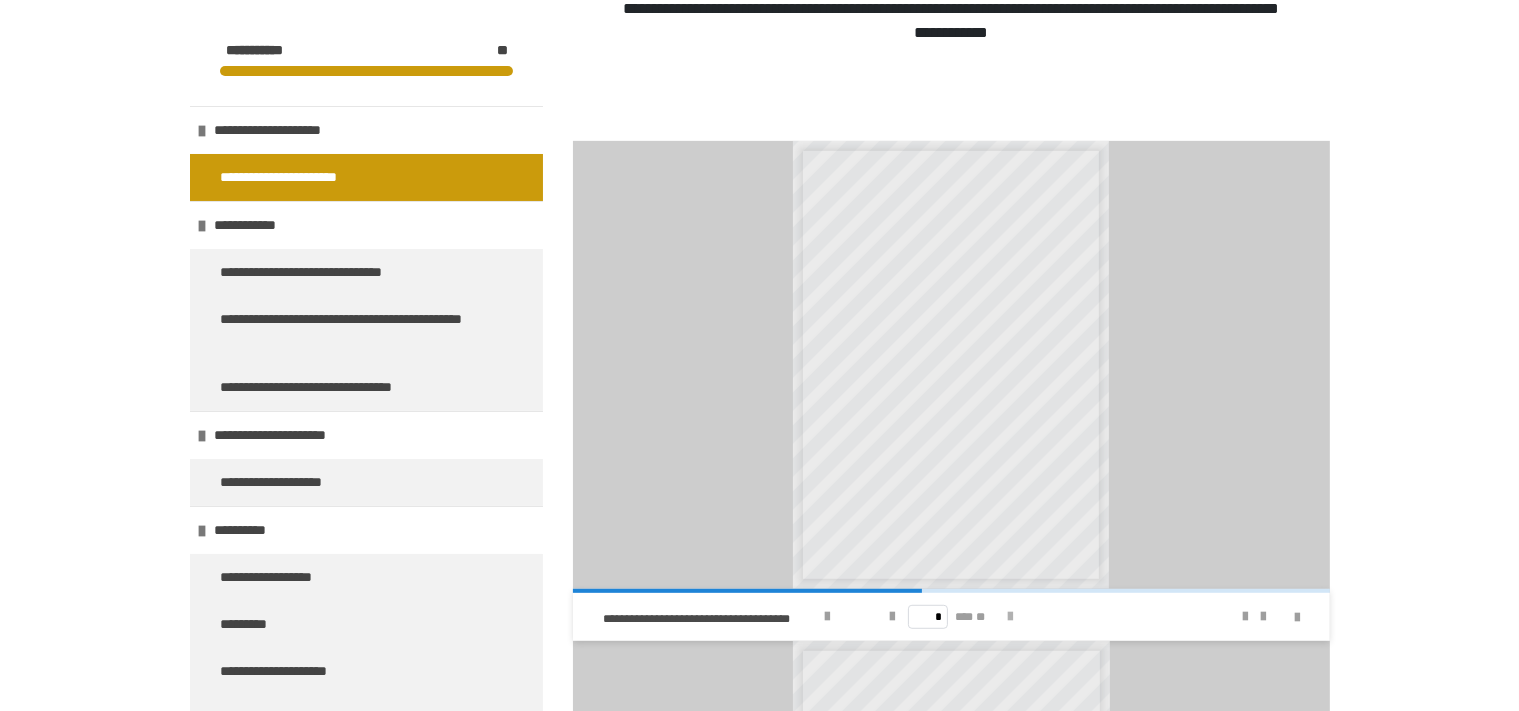 click at bounding box center [1011, 617] 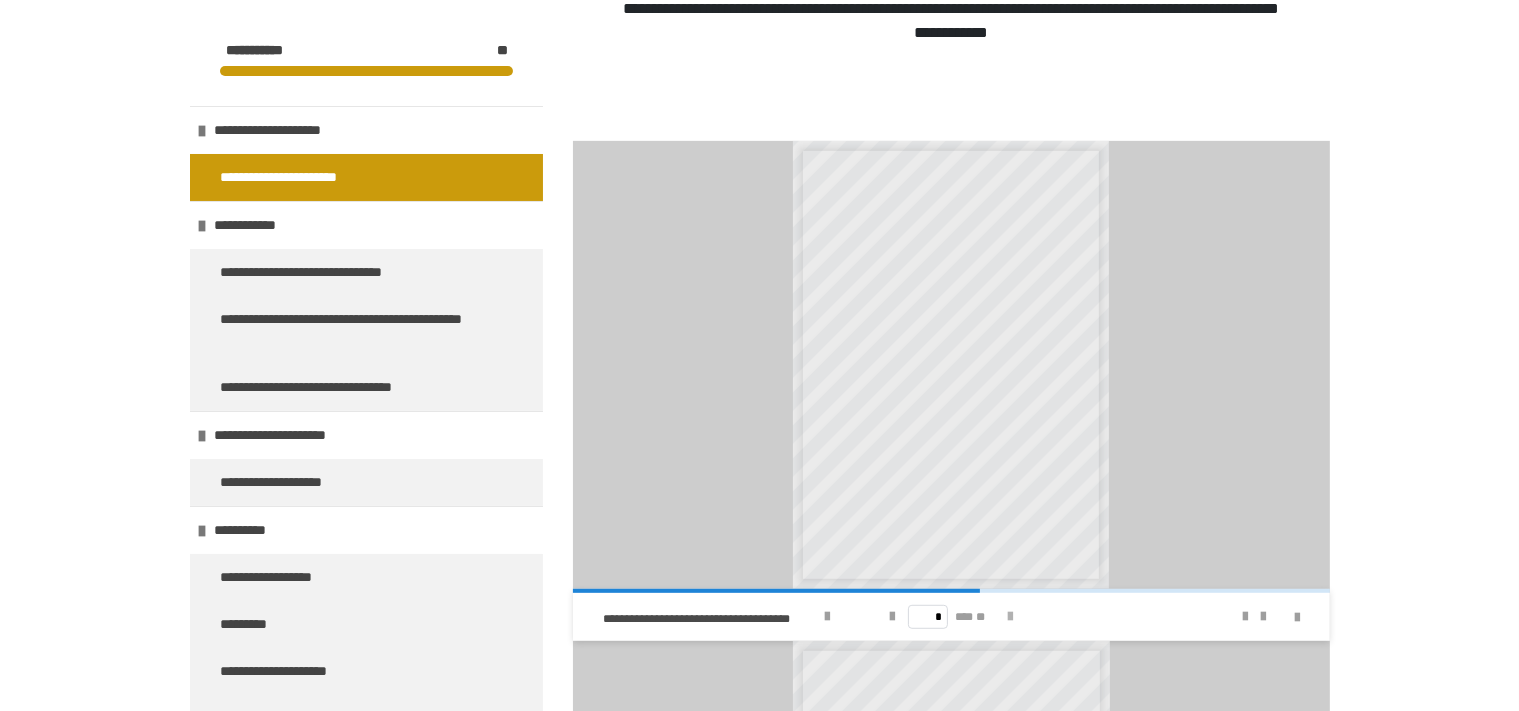 click at bounding box center (1011, 617) 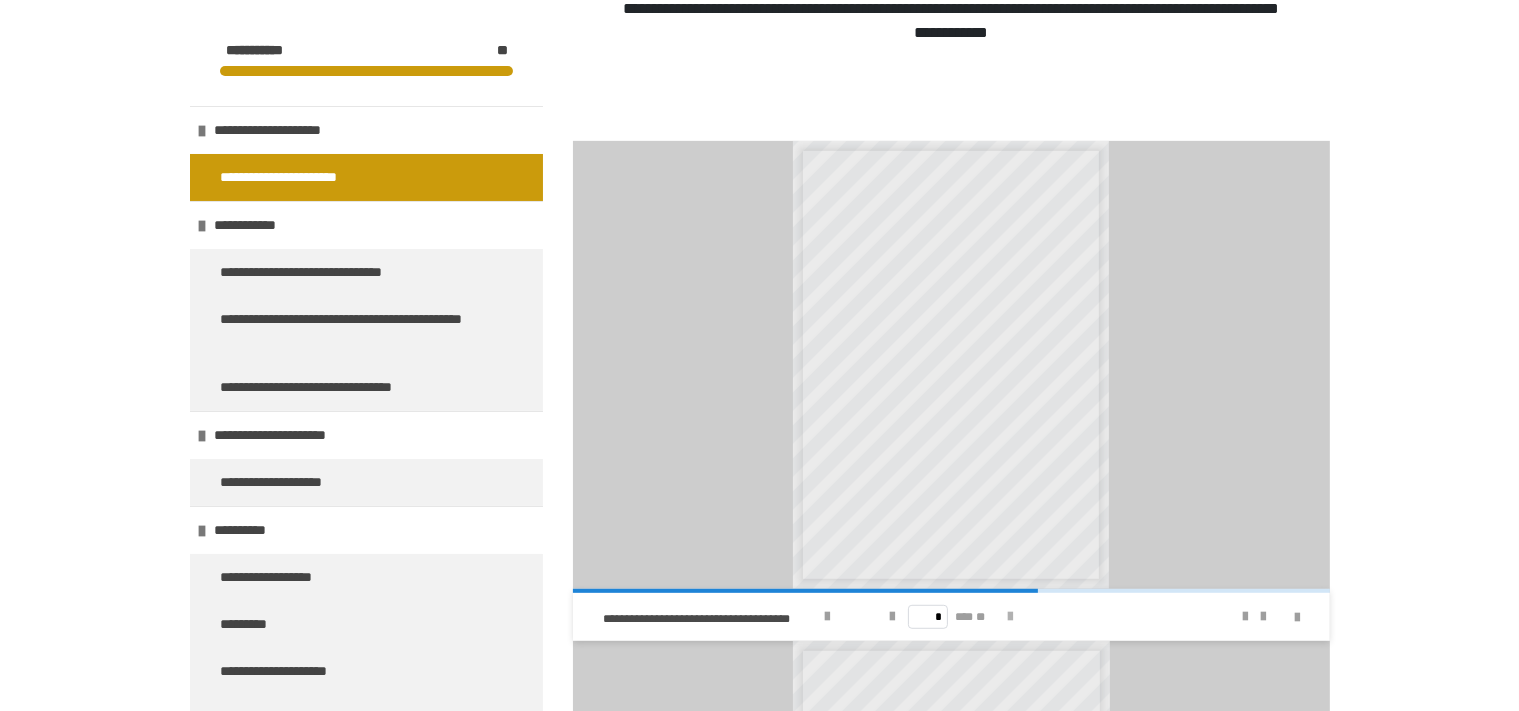 click at bounding box center (1011, 617) 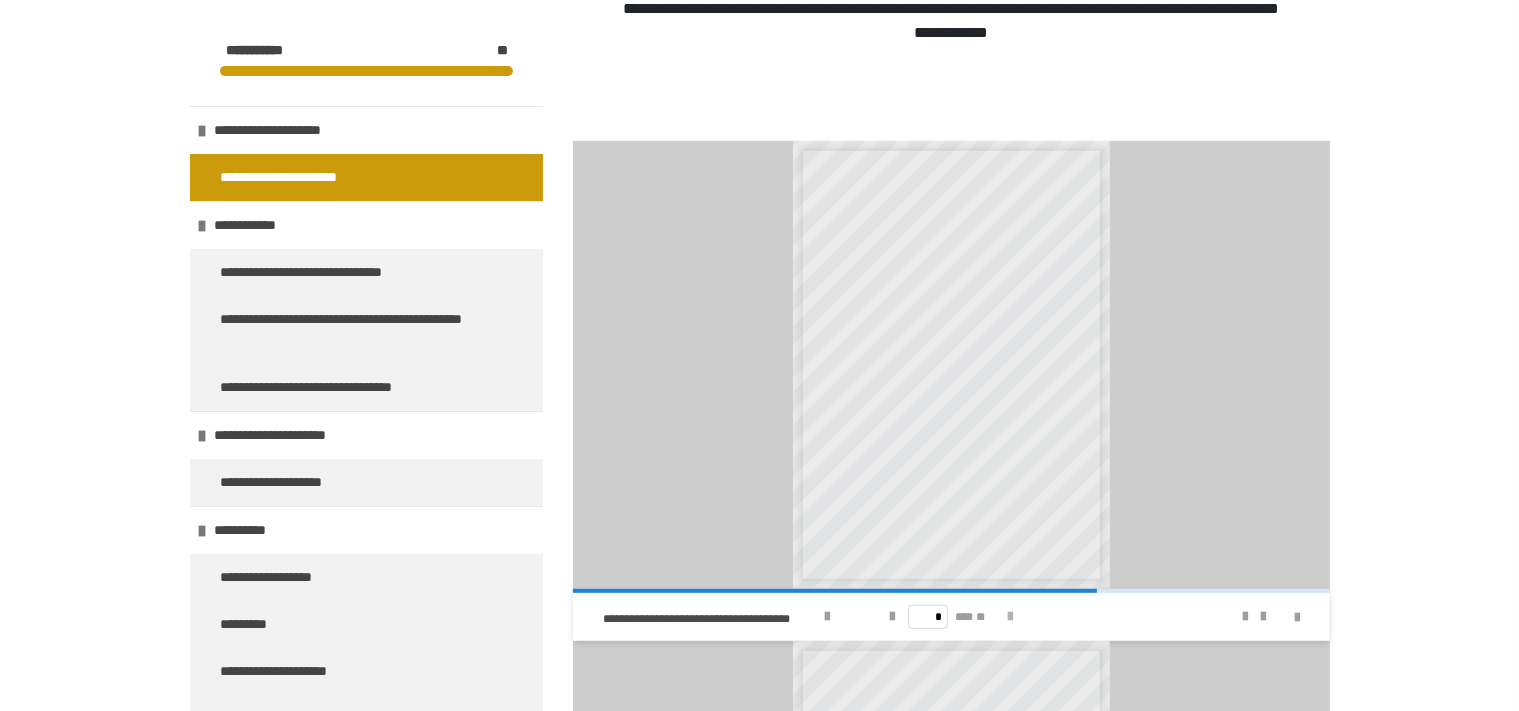 click at bounding box center [1011, 617] 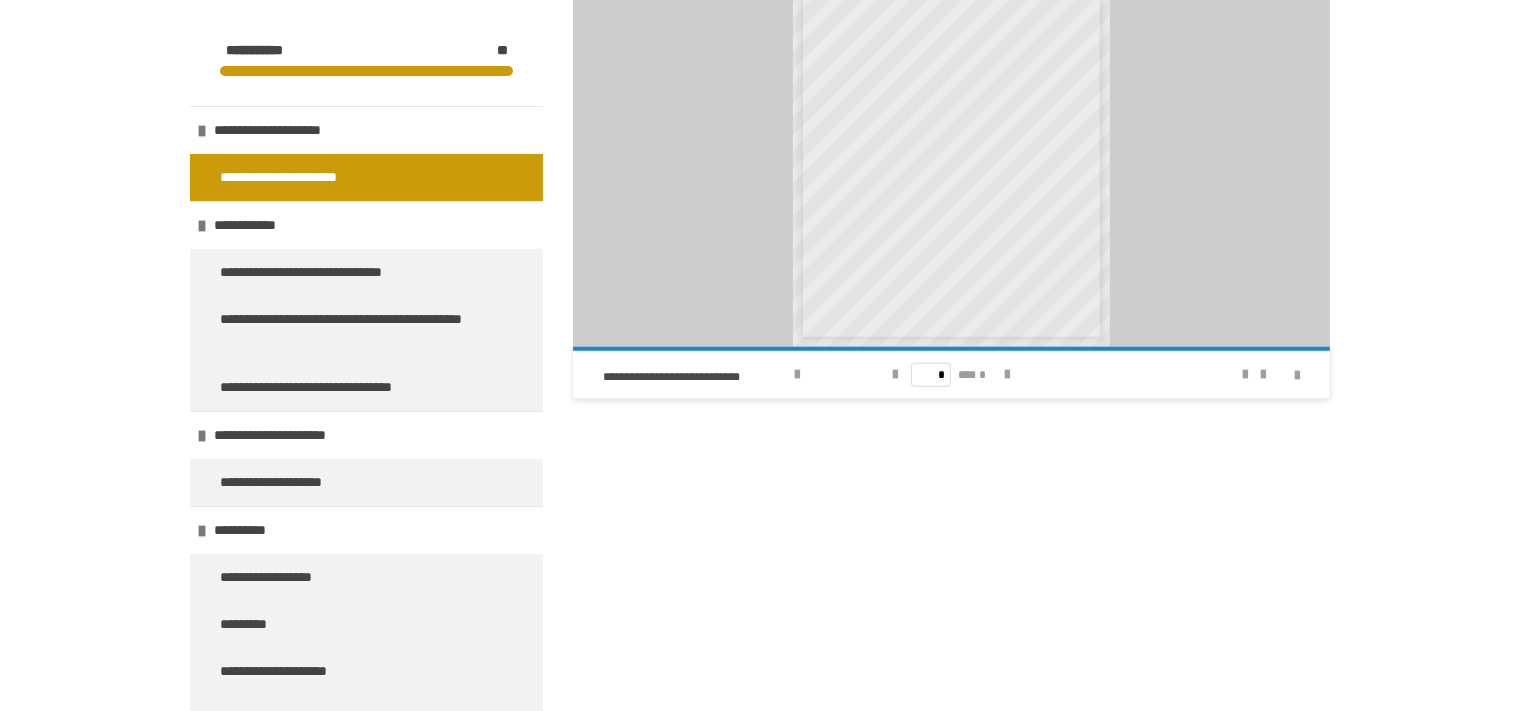 scroll, scrollTop: 1222, scrollLeft: 0, axis: vertical 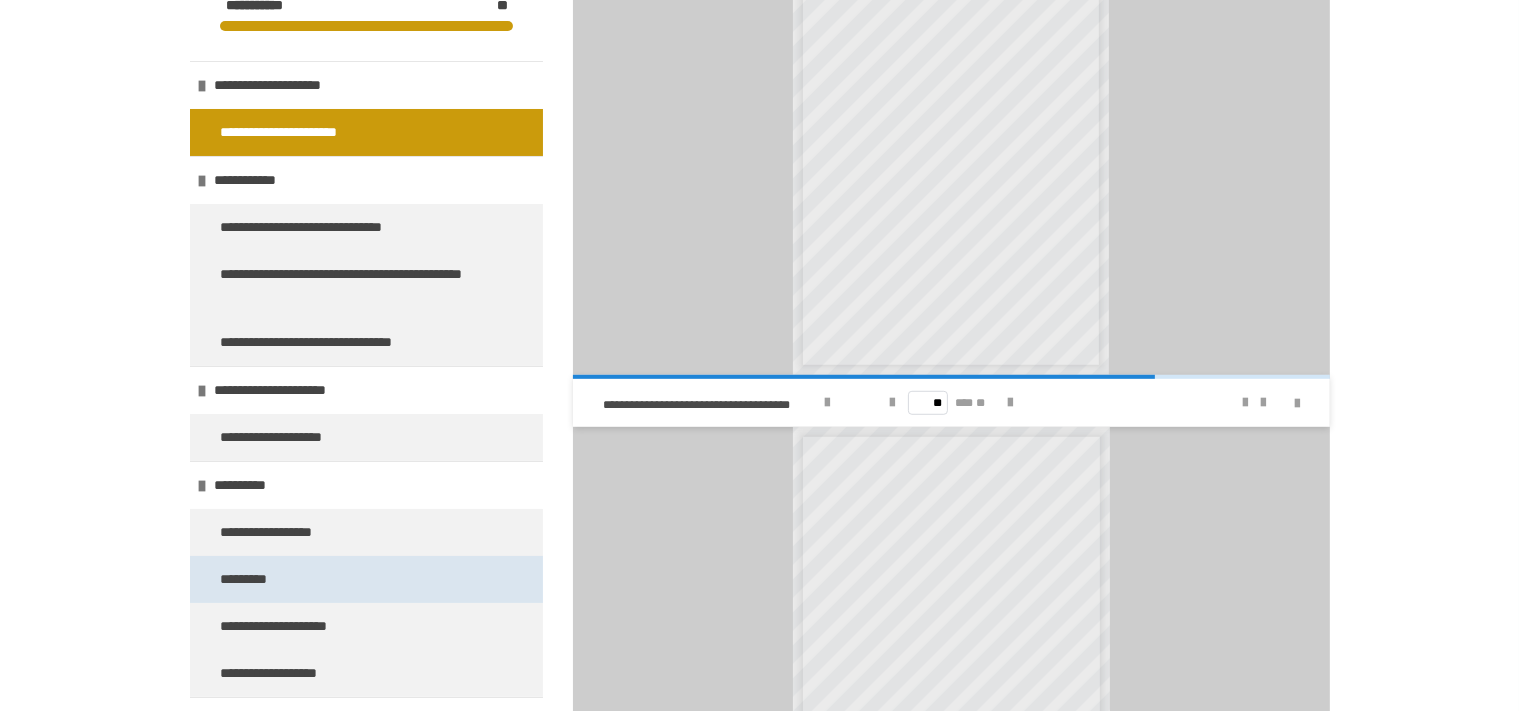 click on "*********" at bounding box center (366, 579) 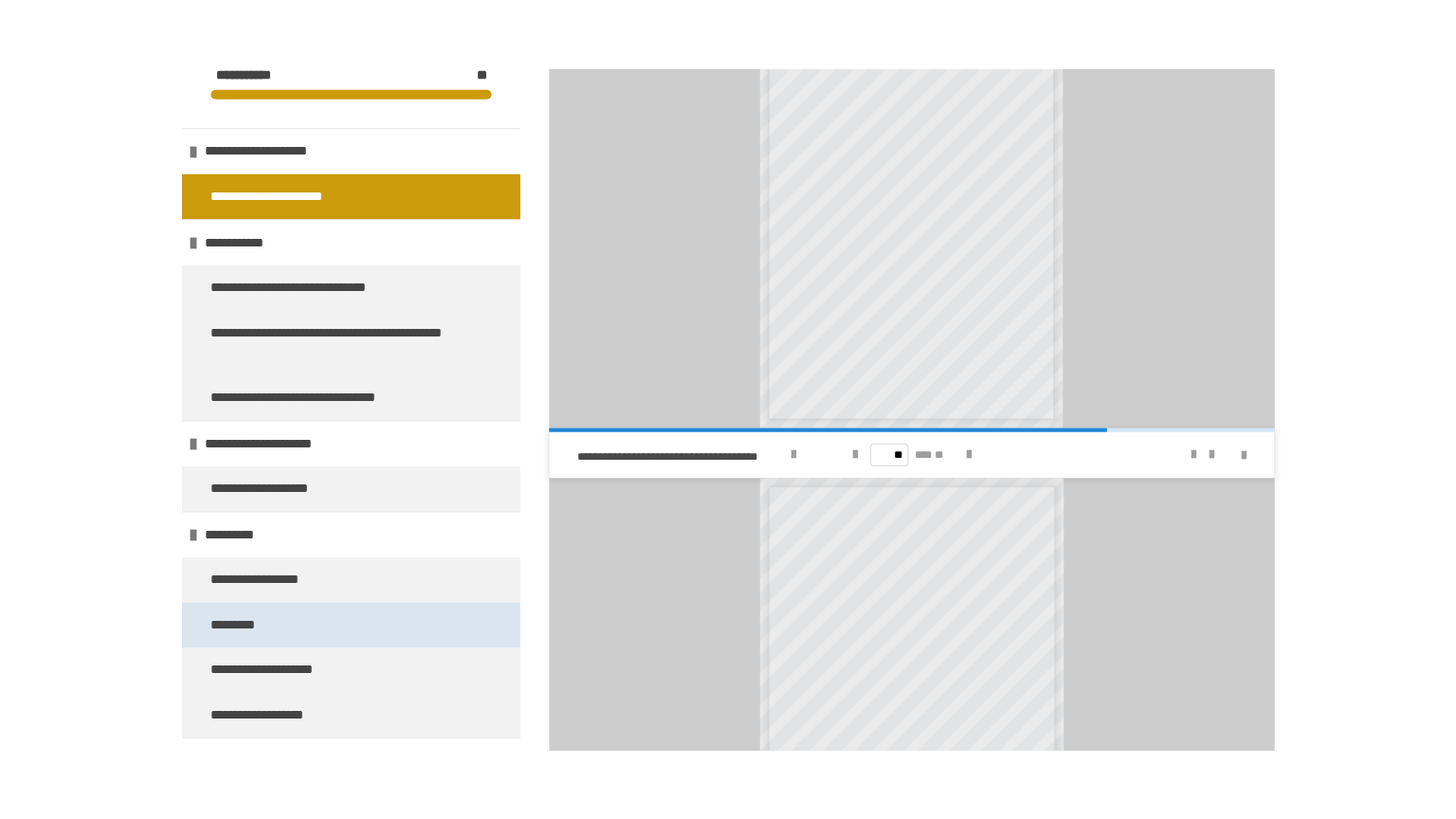 scroll, scrollTop: 255, scrollLeft: 0, axis: vertical 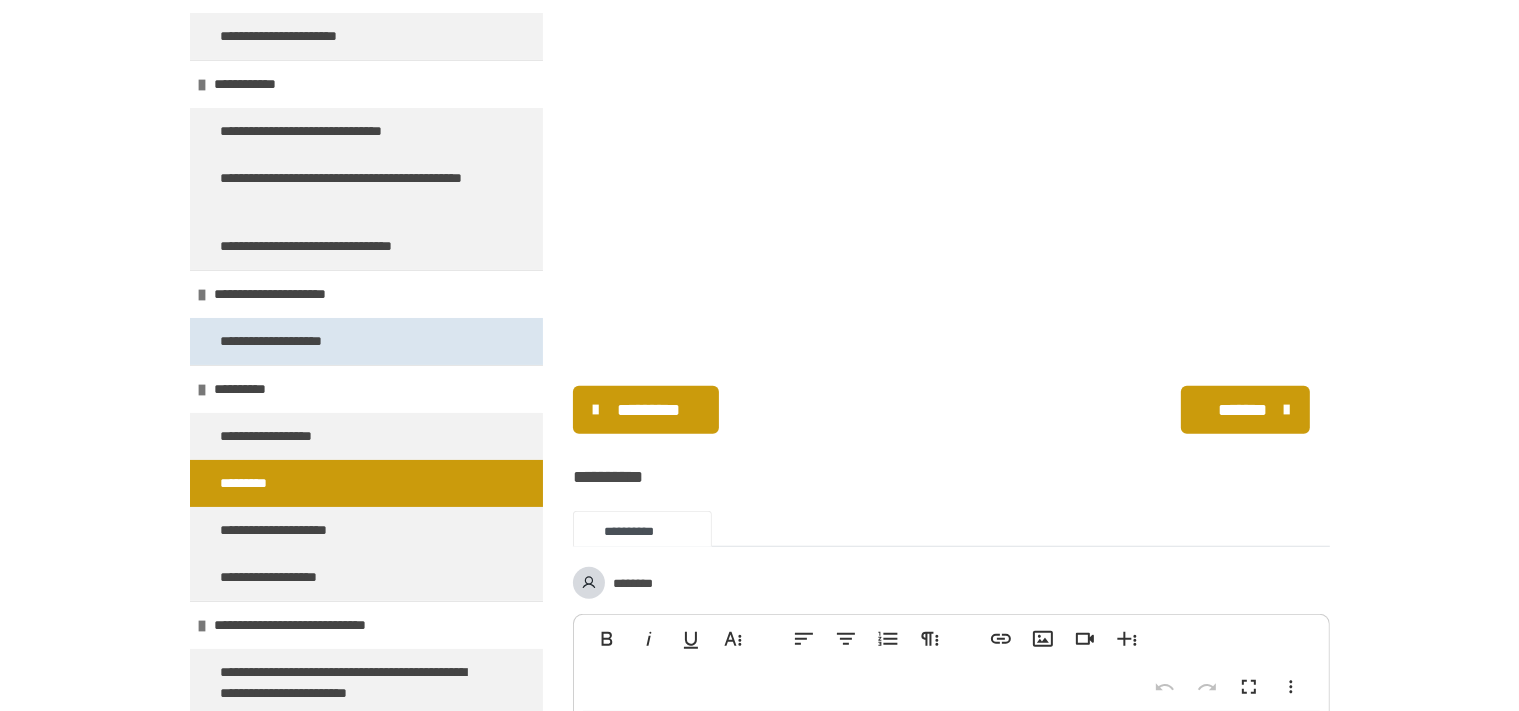 click on "**********" at bounding box center (286, 341) 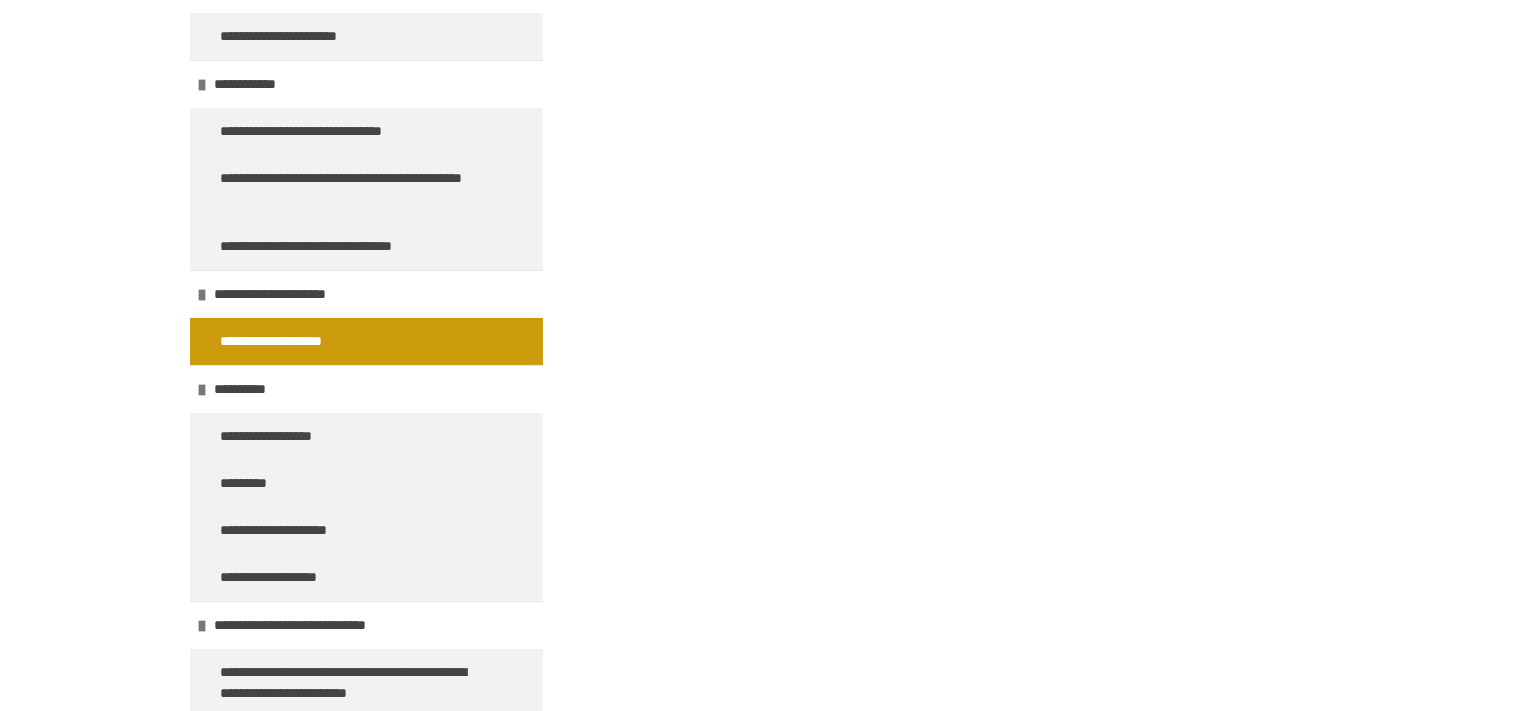 scroll, scrollTop: 586, scrollLeft: 0, axis: vertical 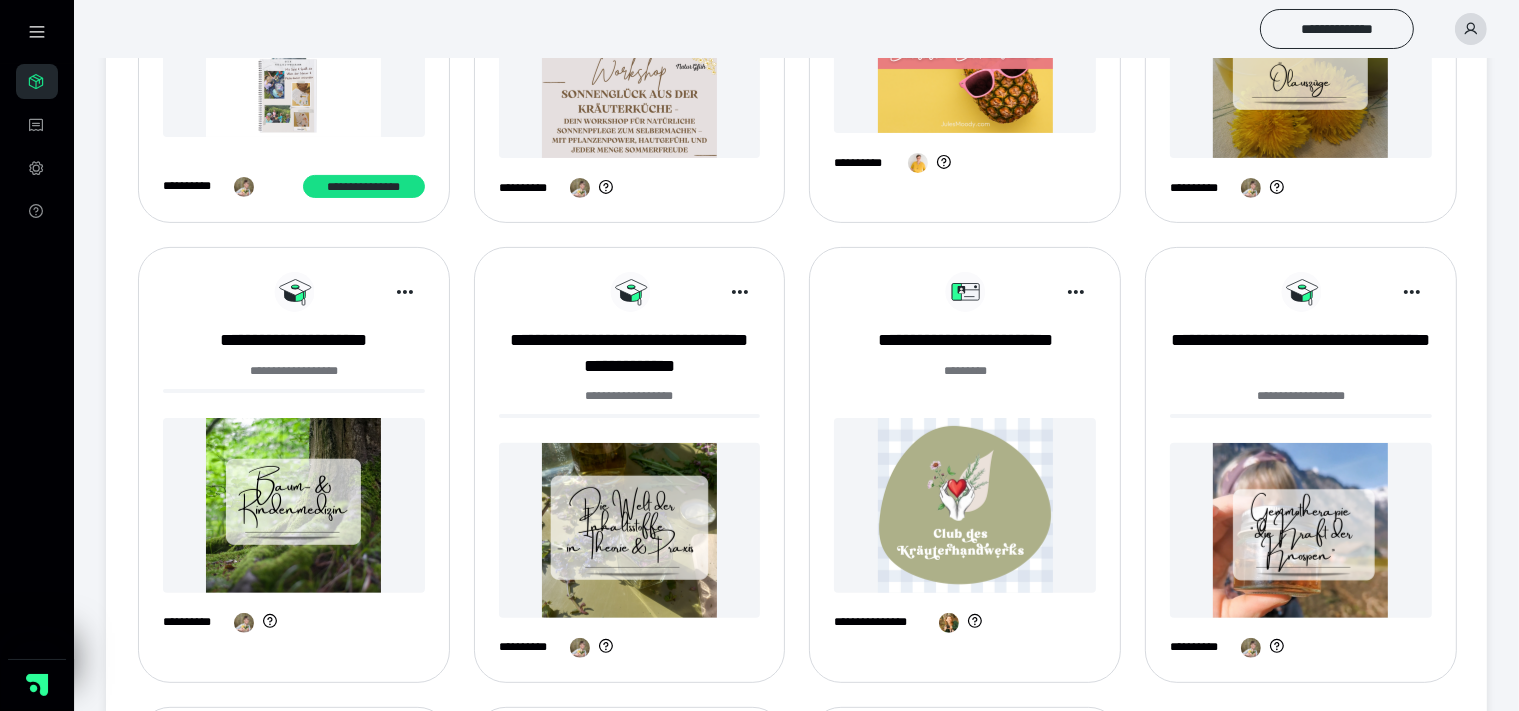 click at bounding box center (965, 505) 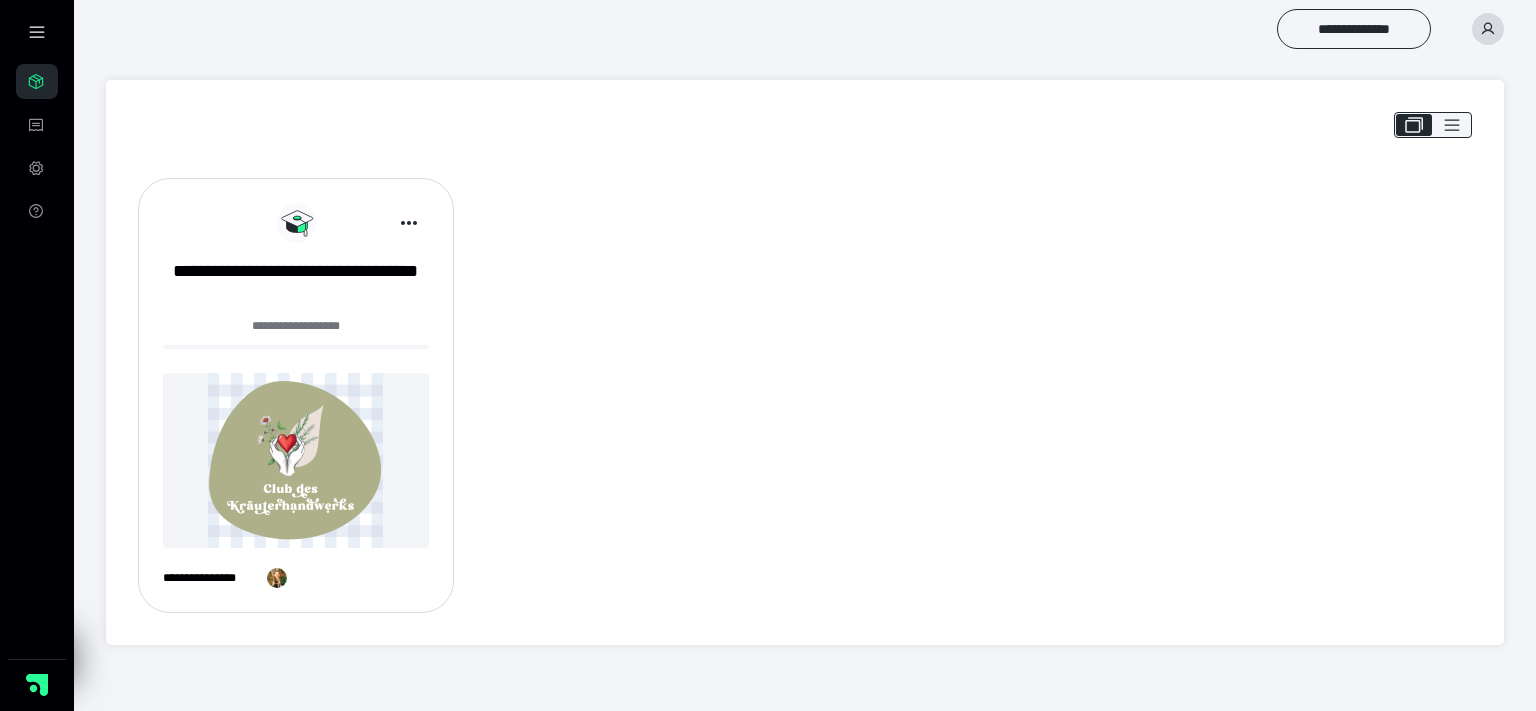 scroll, scrollTop: 0, scrollLeft: 0, axis: both 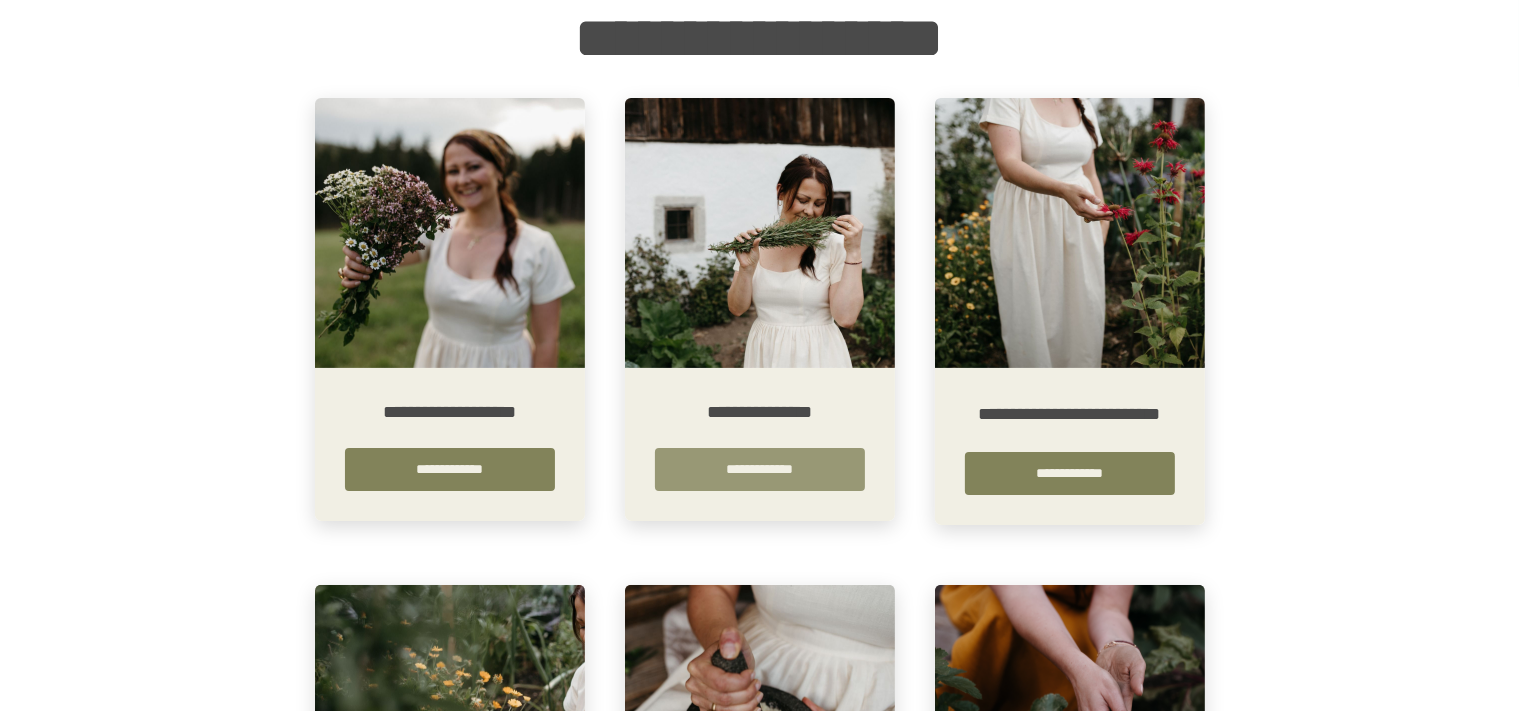 click on "**********" at bounding box center [760, 469] 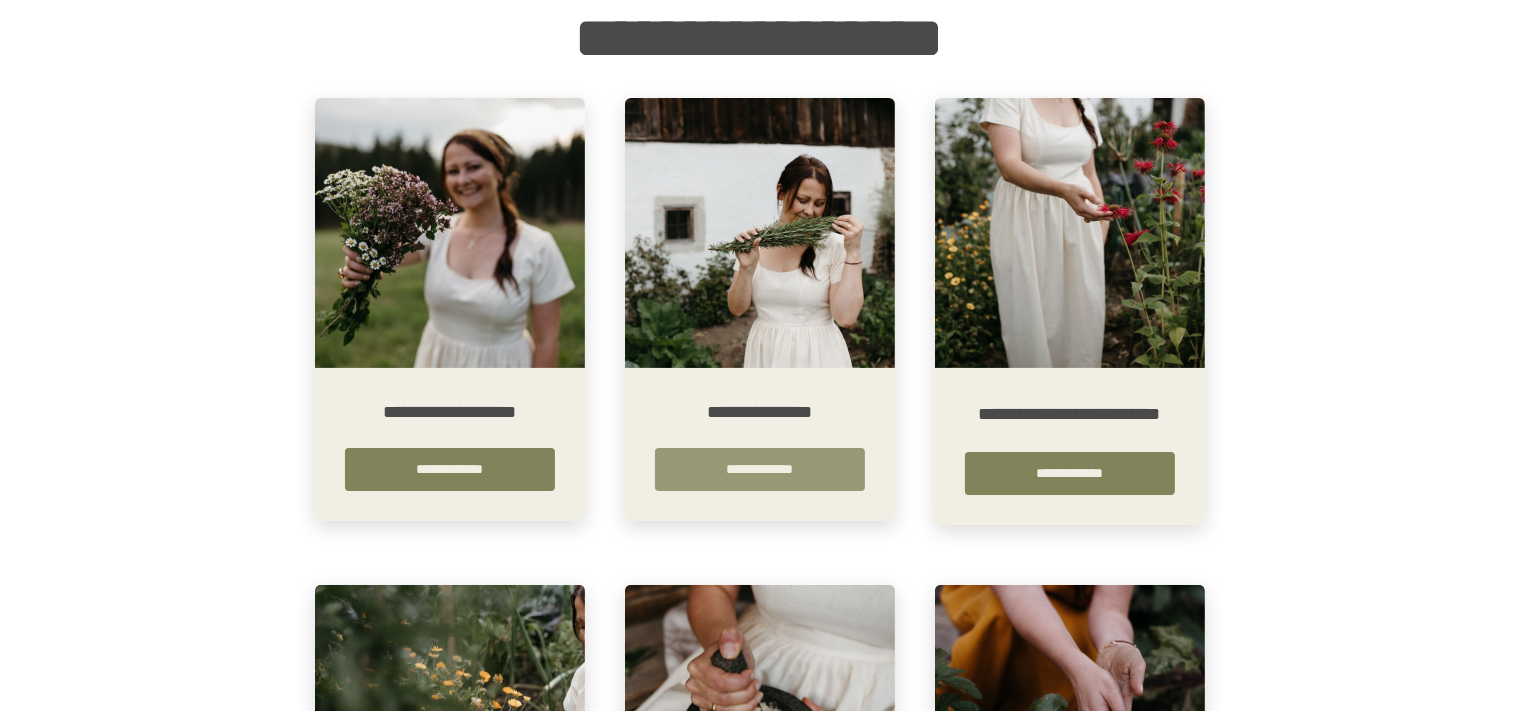 scroll, scrollTop: 0, scrollLeft: 0, axis: both 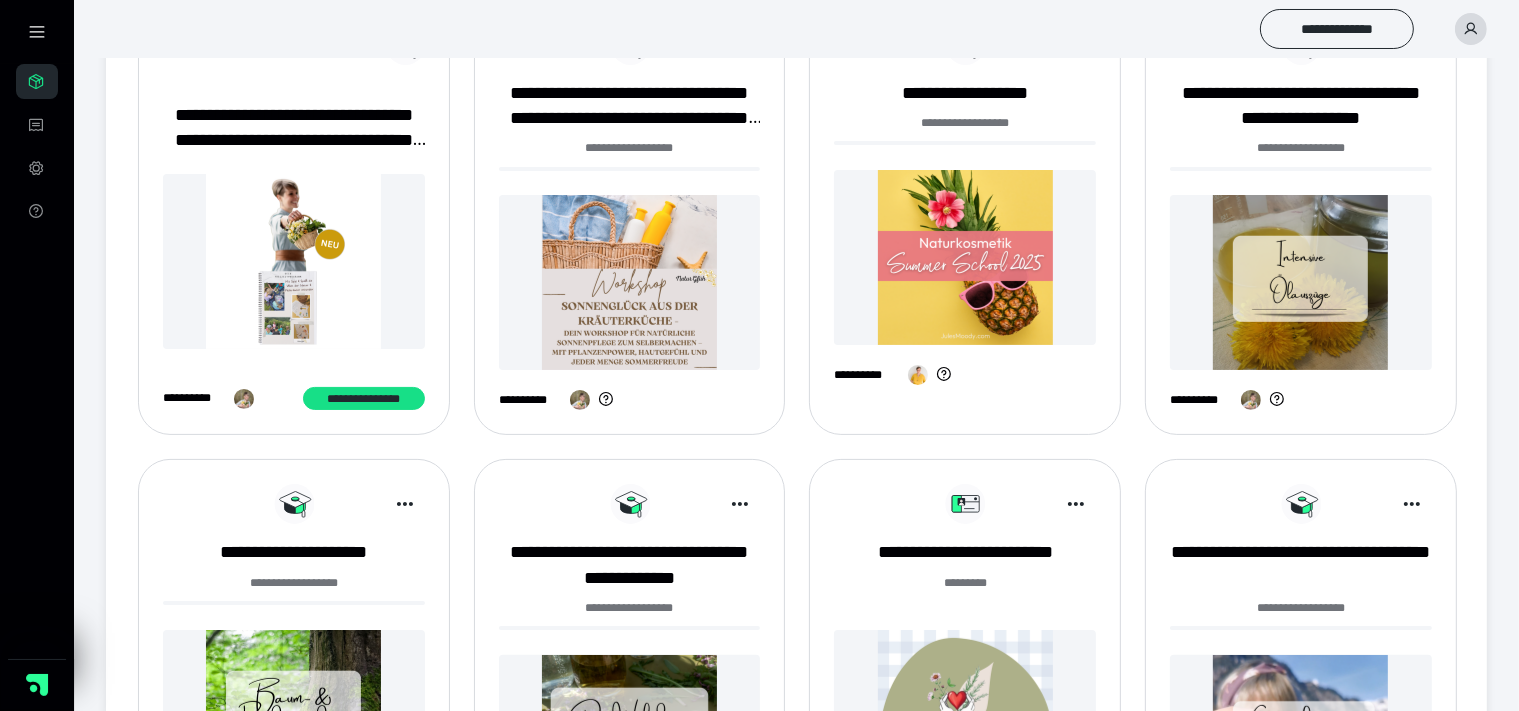 click at bounding box center (965, 257) 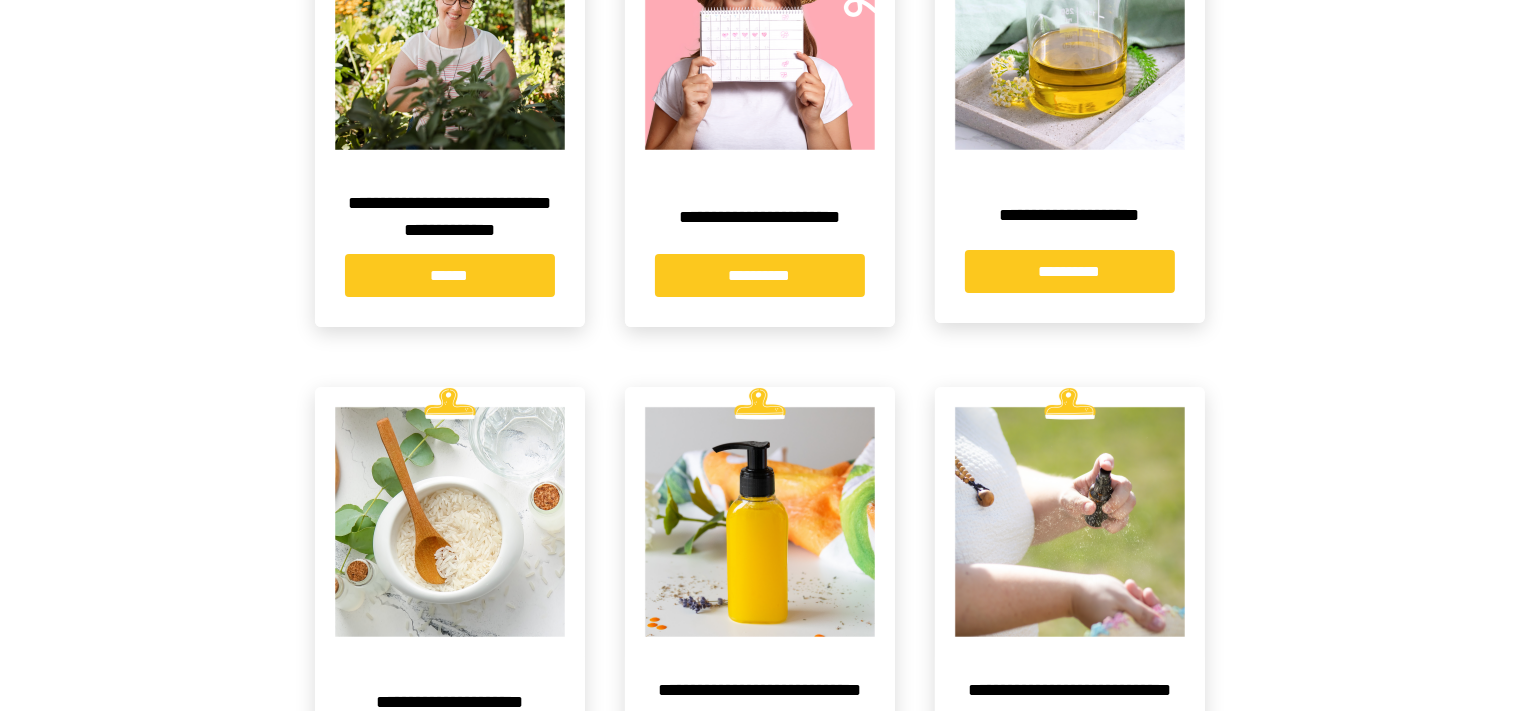 scroll, scrollTop: 528, scrollLeft: 0, axis: vertical 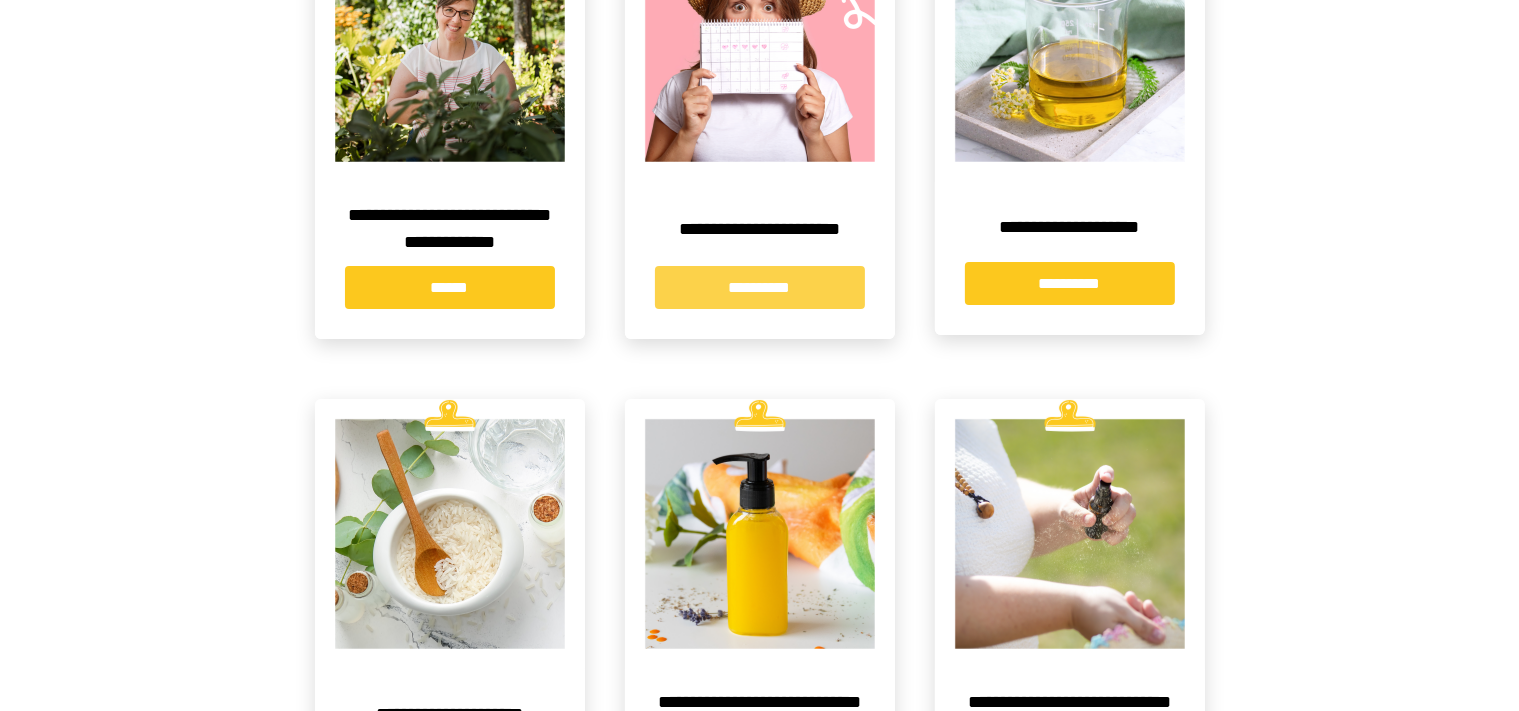 click on "**********" at bounding box center [760, 287] 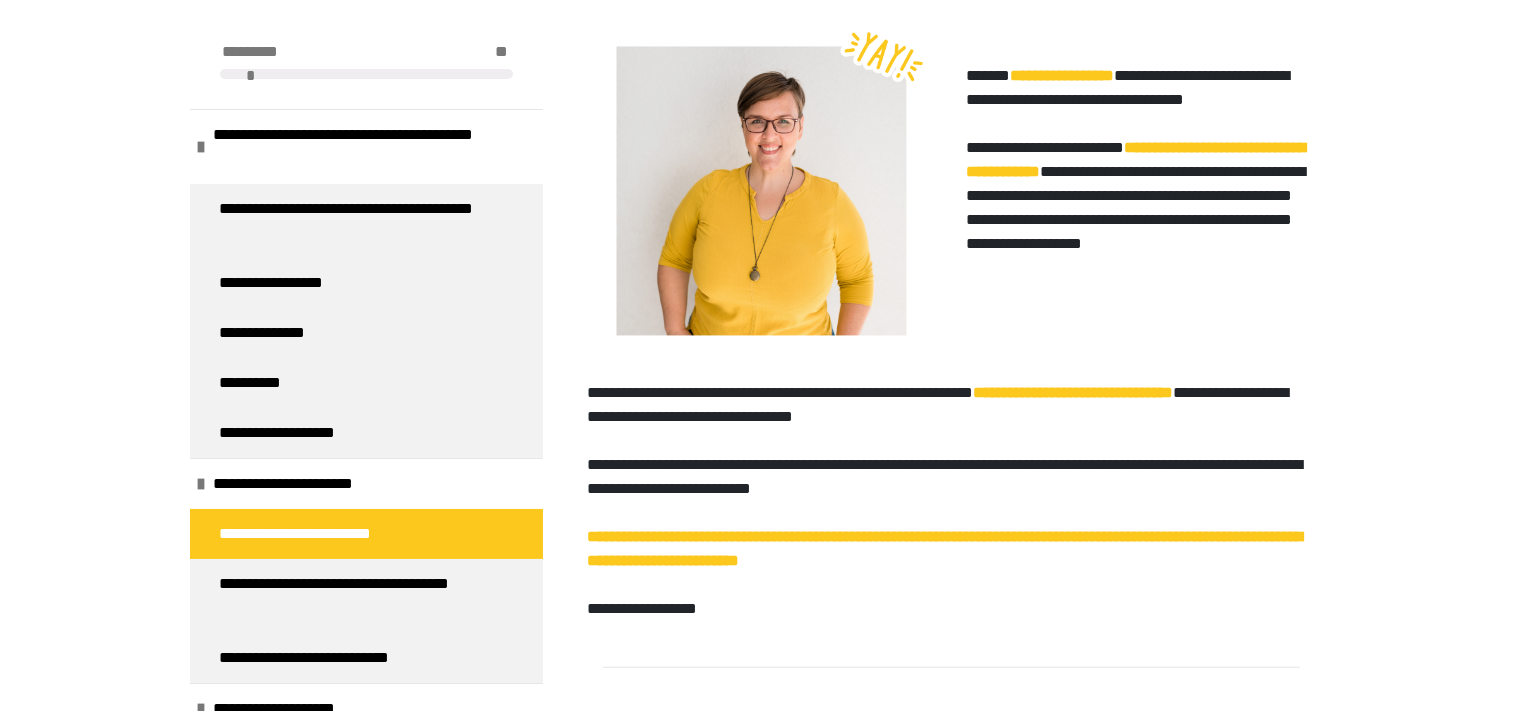 scroll, scrollTop: 633, scrollLeft: 0, axis: vertical 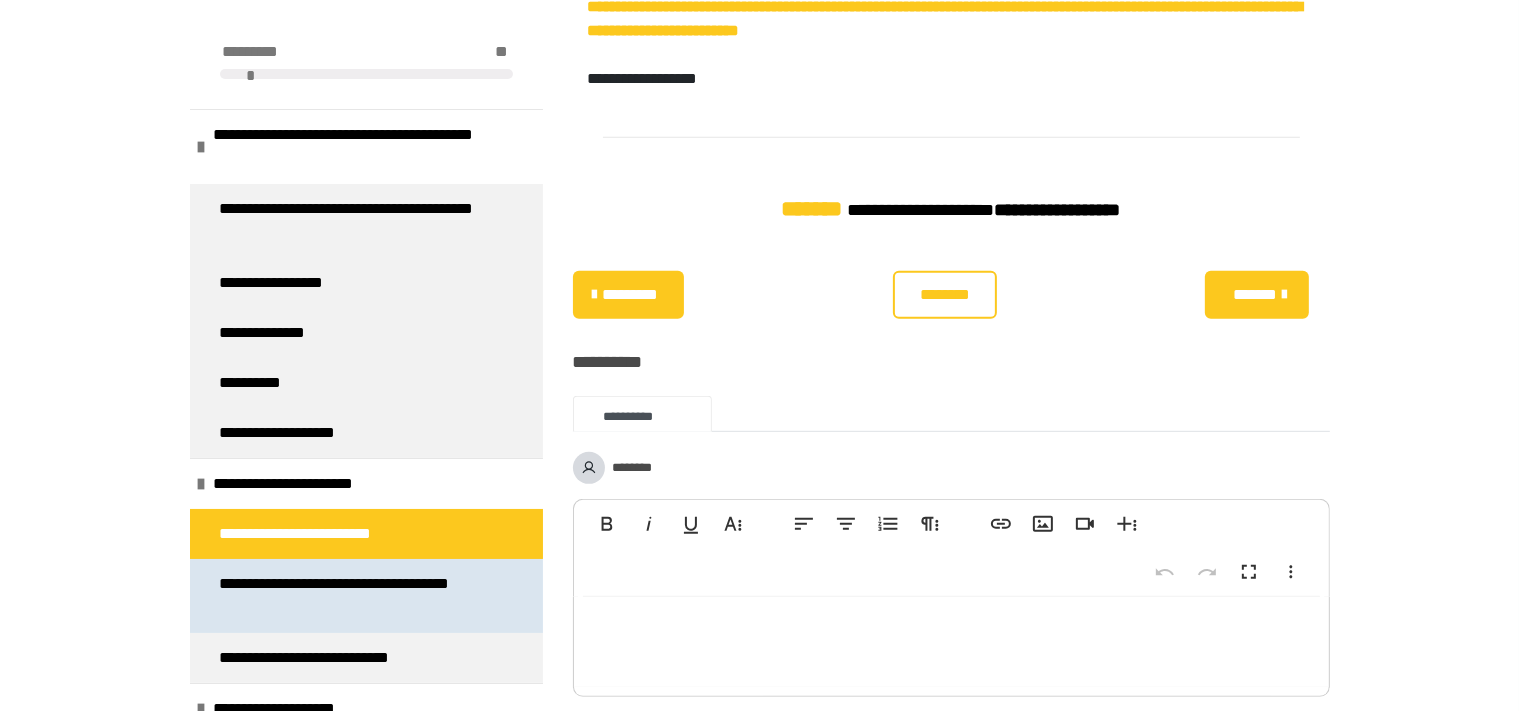 click on "**********" at bounding box center [350, 596] 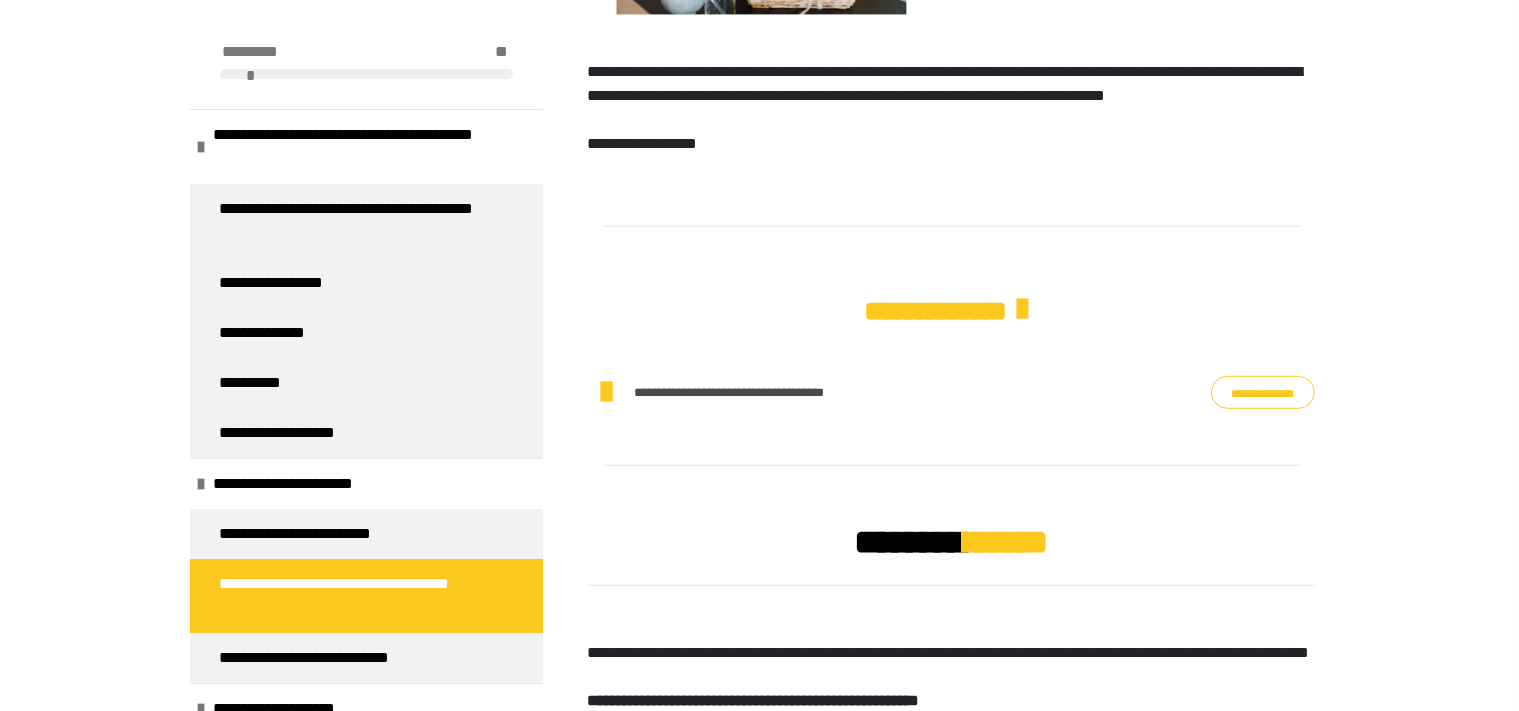 scroll, scrollTop: 1008, scrollLeft: 0, axis: vertical 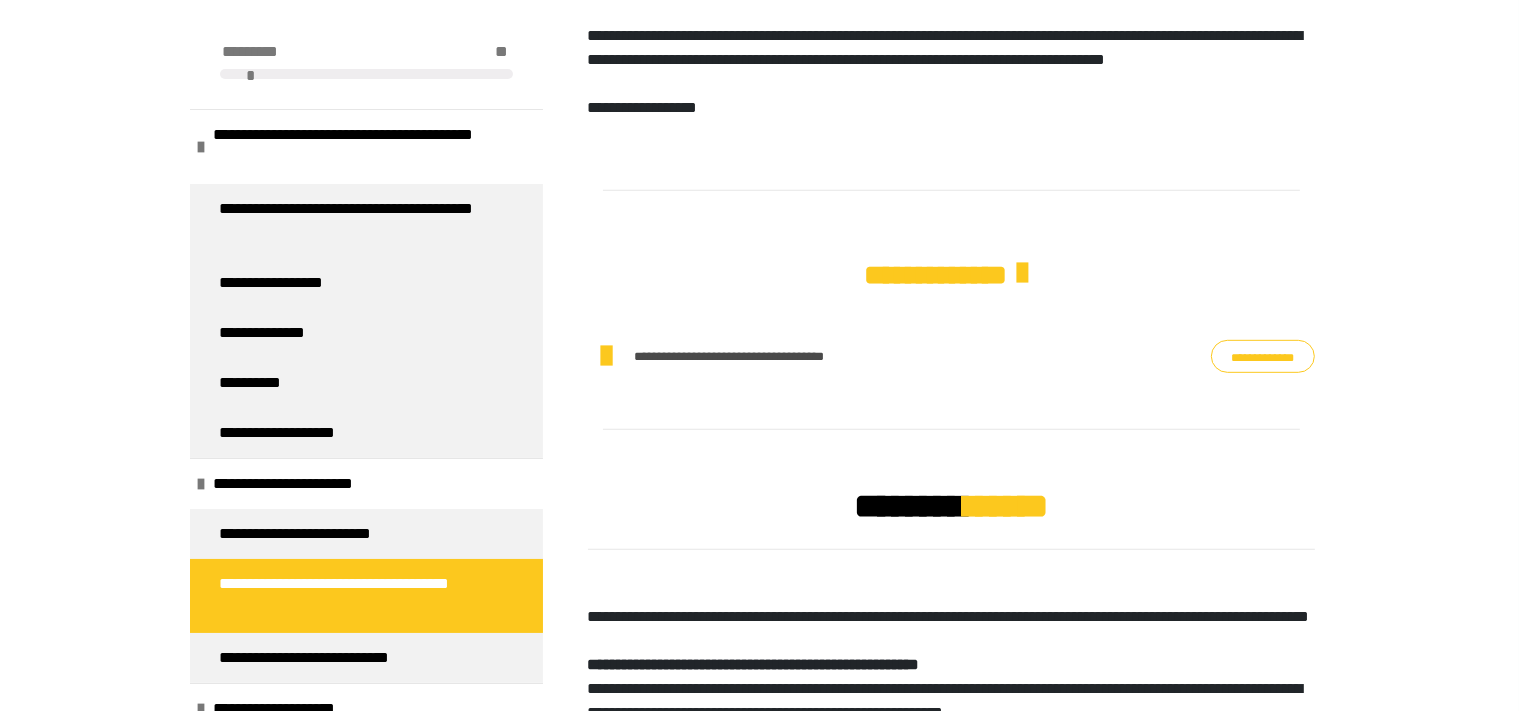 click on "**********" at bounding box center (1263, 357) 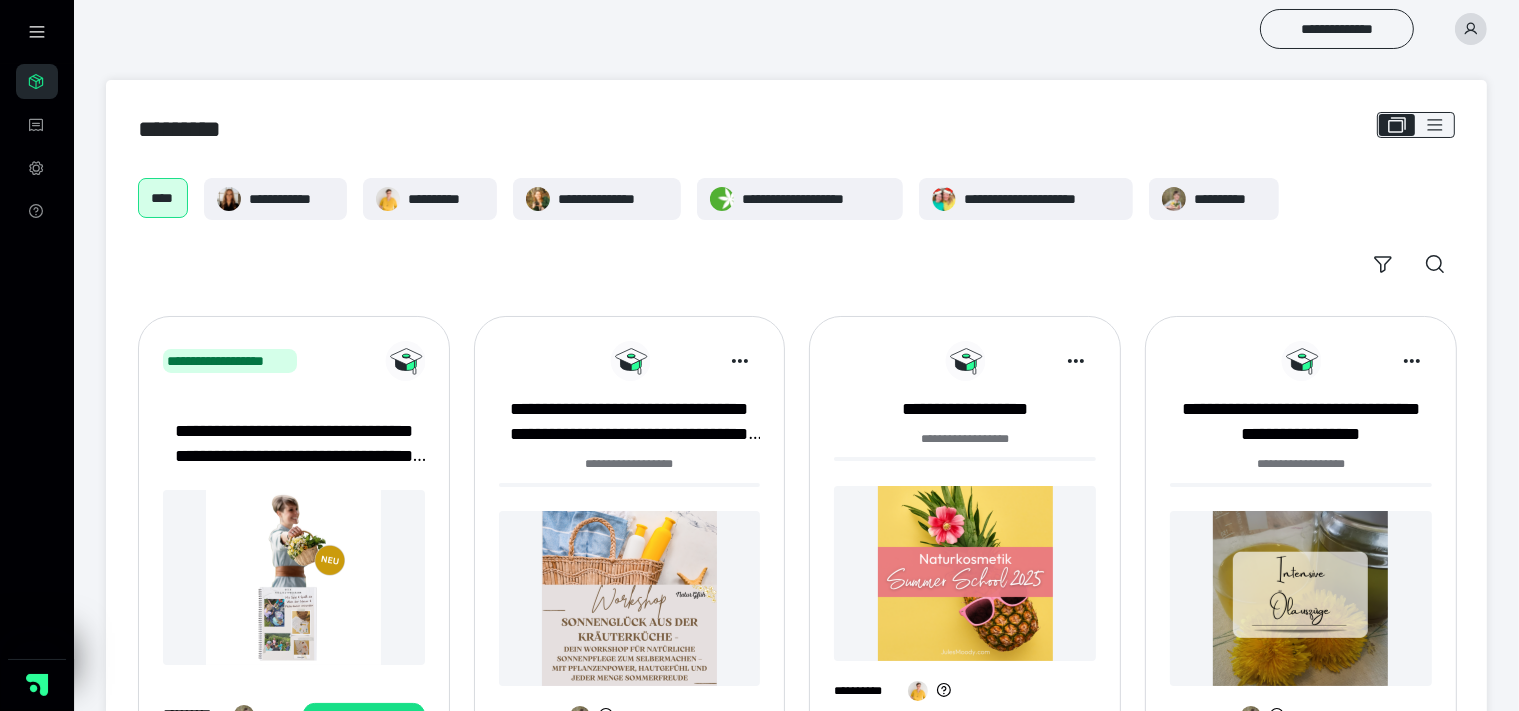 scroll, scrollTop: 422, scrollLeft: 0, axis: vertical 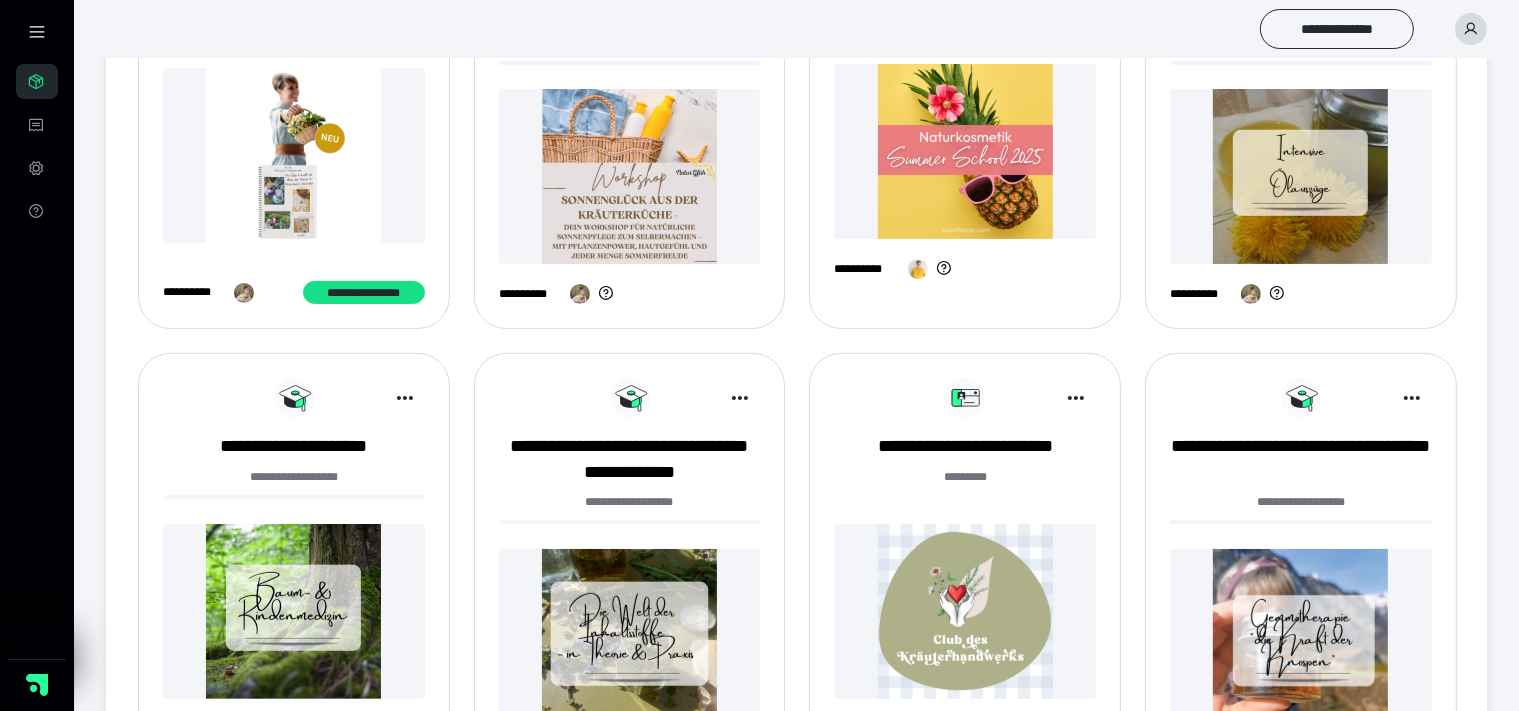 click at bounding box center (630, 176) 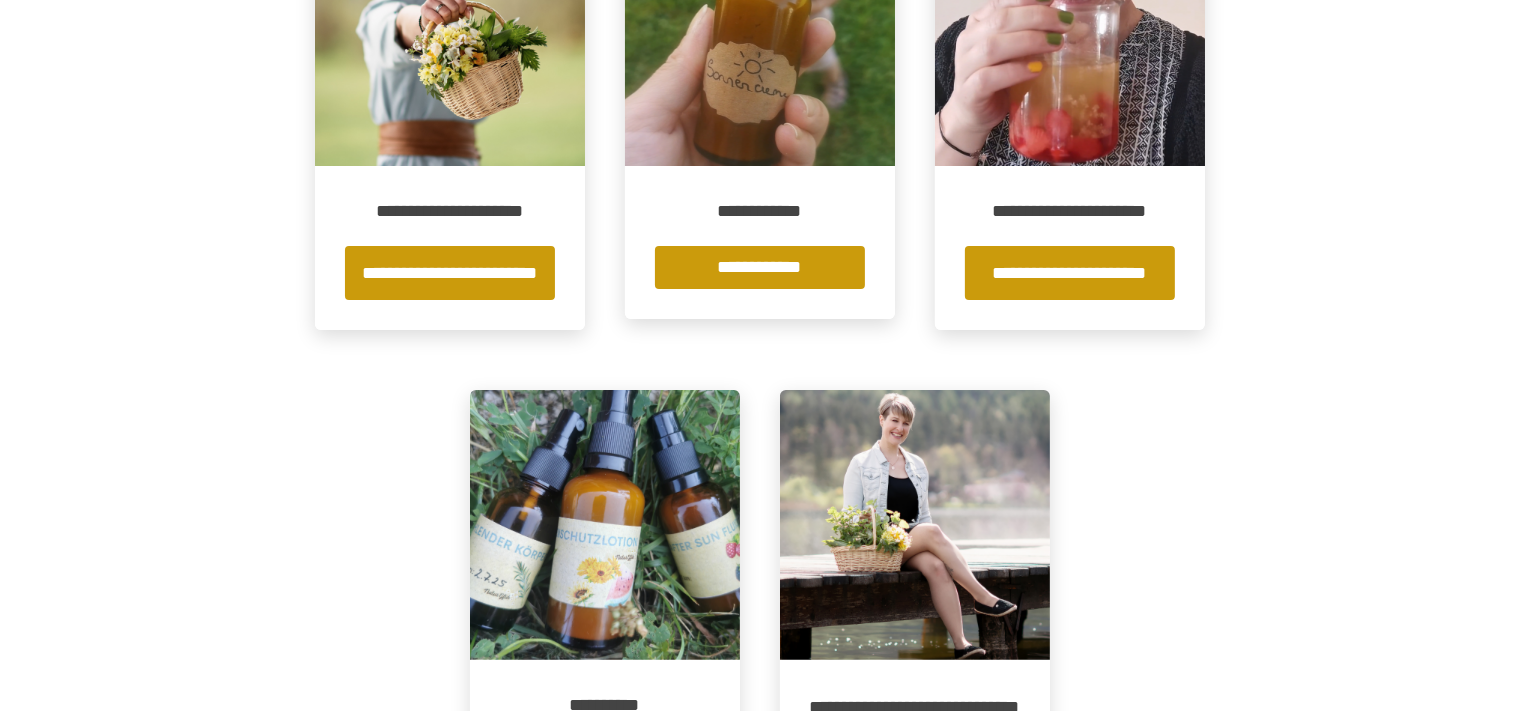 scroll, scrollTop: 704, scrollLeft: 0, axis: vertical 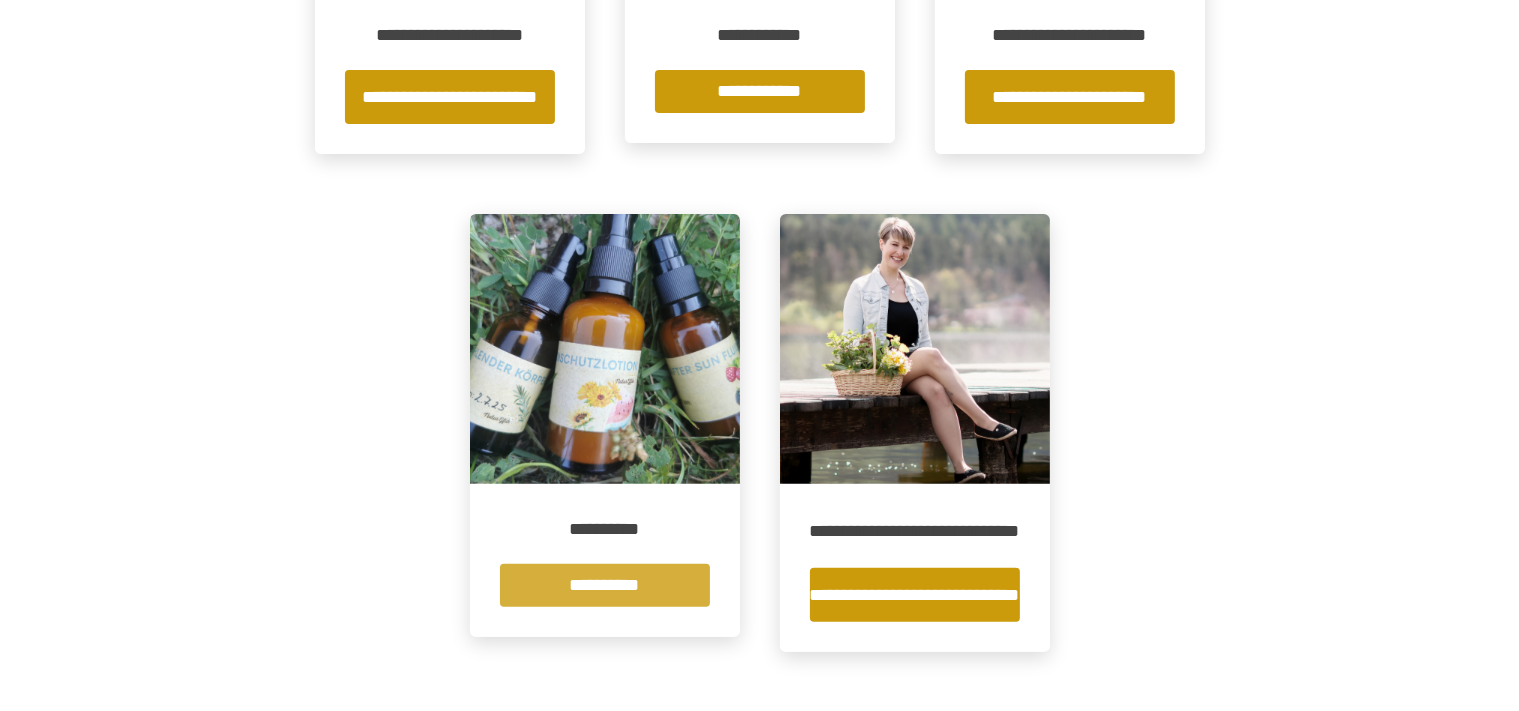 click on "**********" at bounding box center [605, 585] 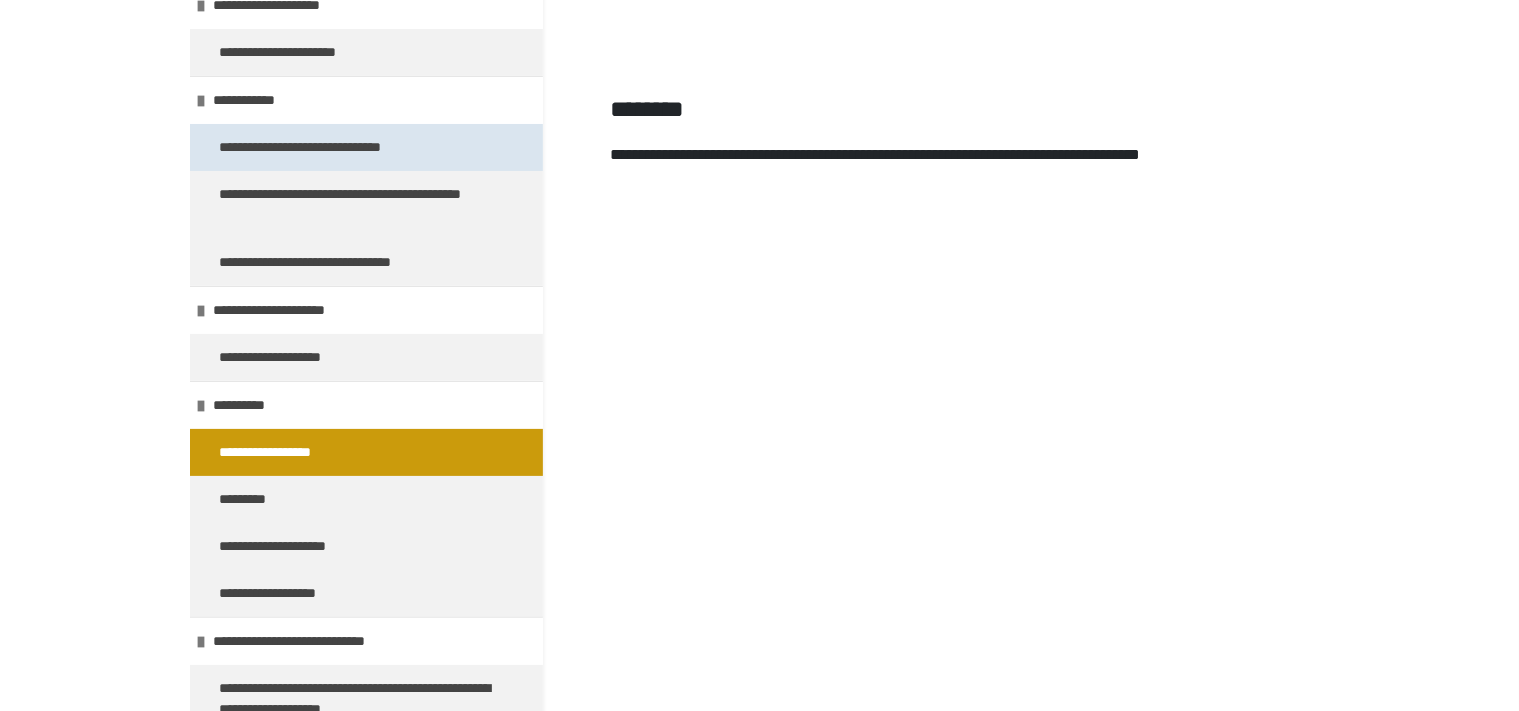 scroll, scrollTop: 422, scrollLeft: 0, axis: vertical 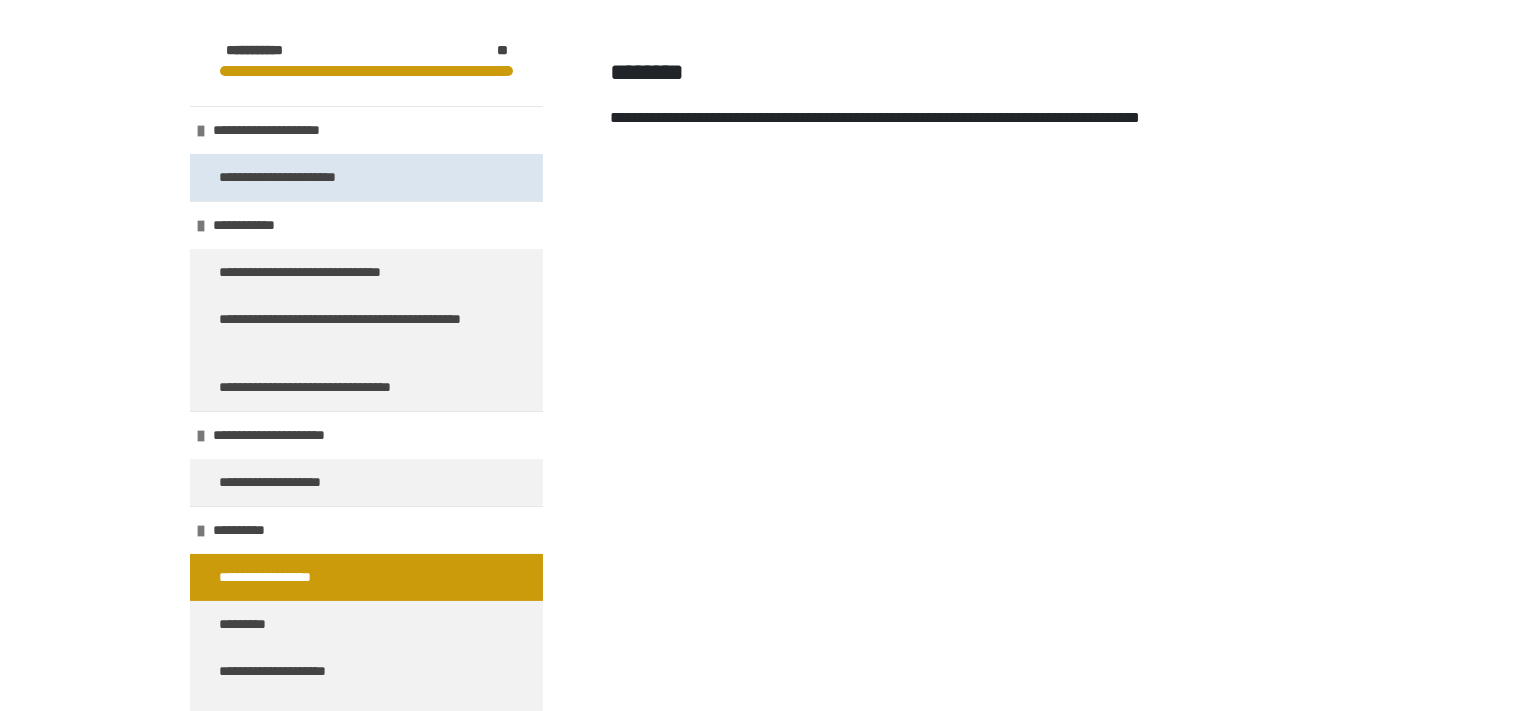 click on "**********" at bounding box center [294, 177] 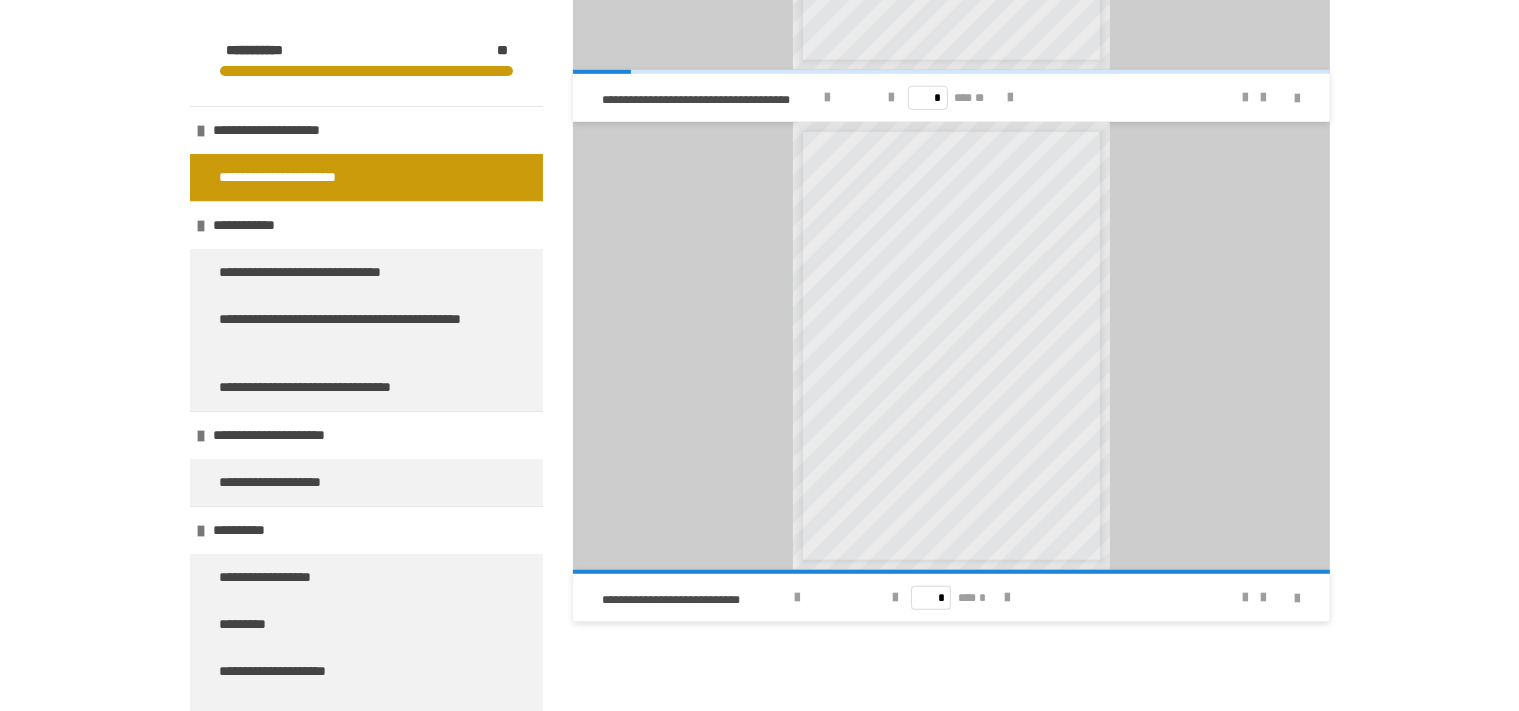 scroll, scrollTop: 1536, scrollLeft: 0, axis: vertical 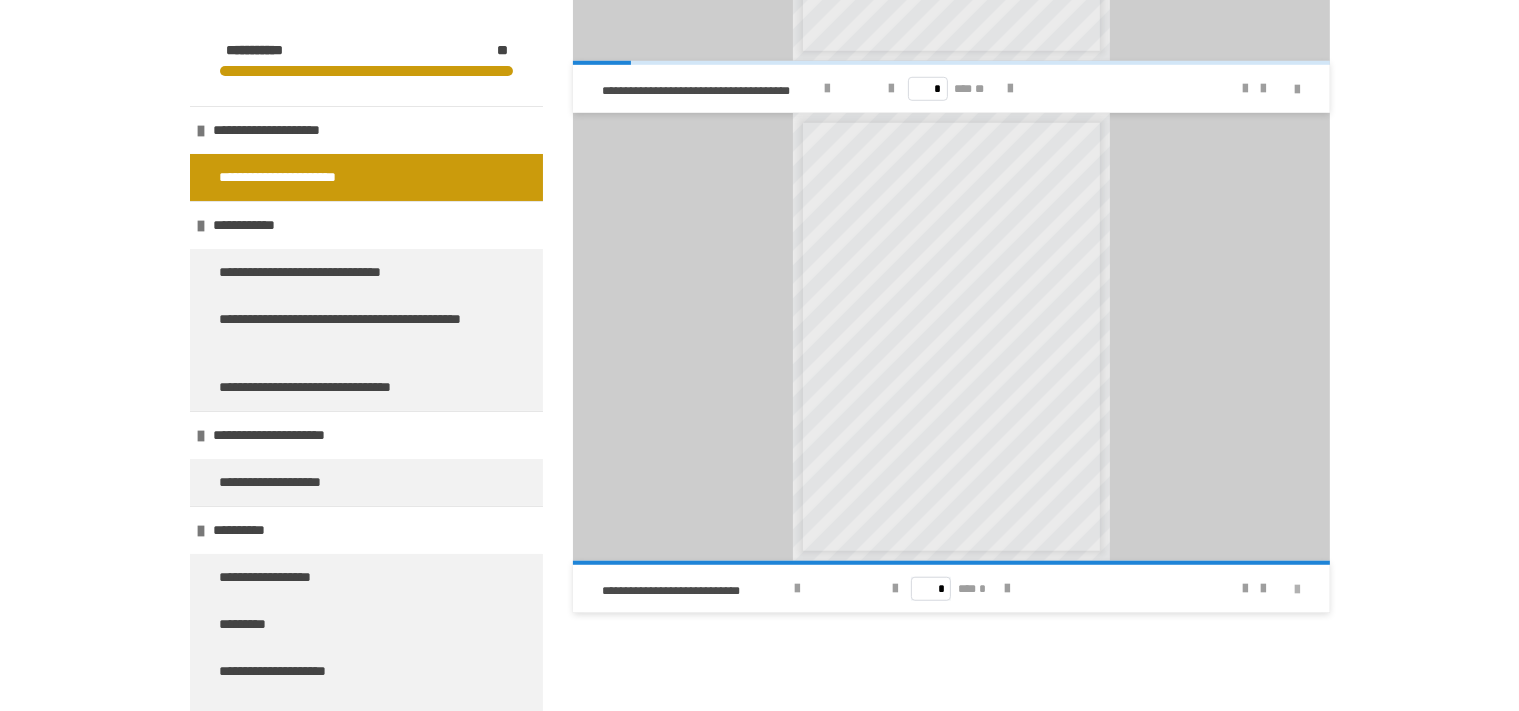 click at bounding box center [1298, 590] 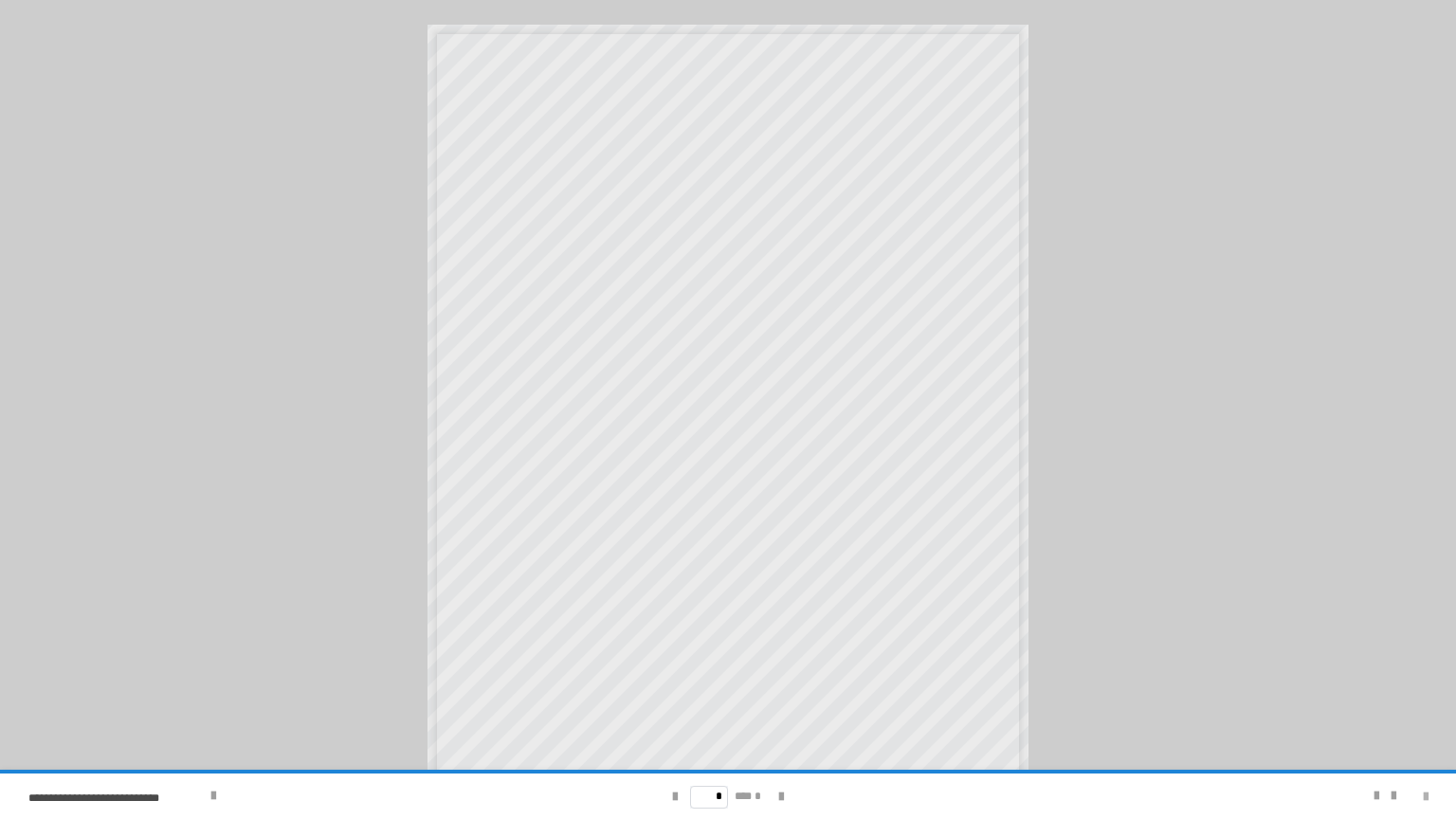 click at bounding box center [1426, 797] 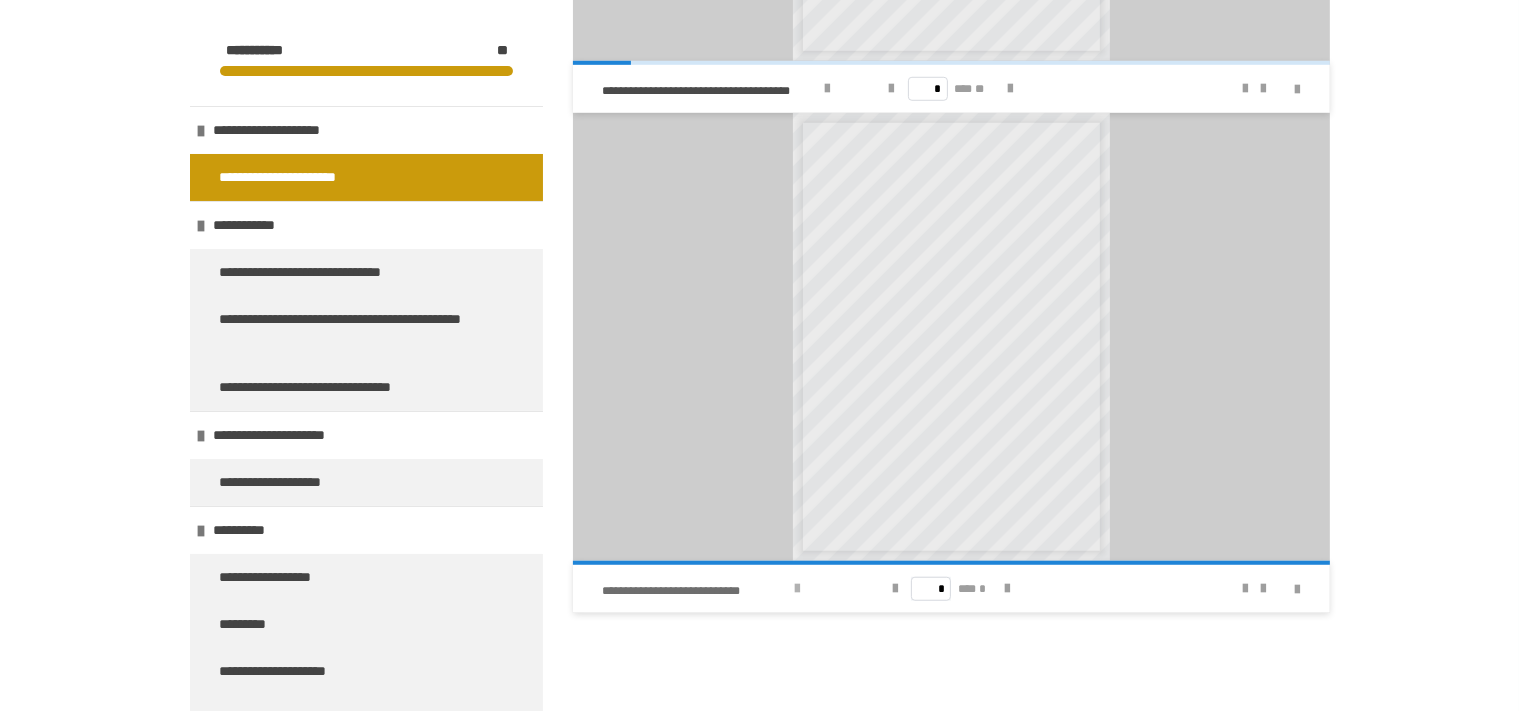 click at bounding box center (797, 589) 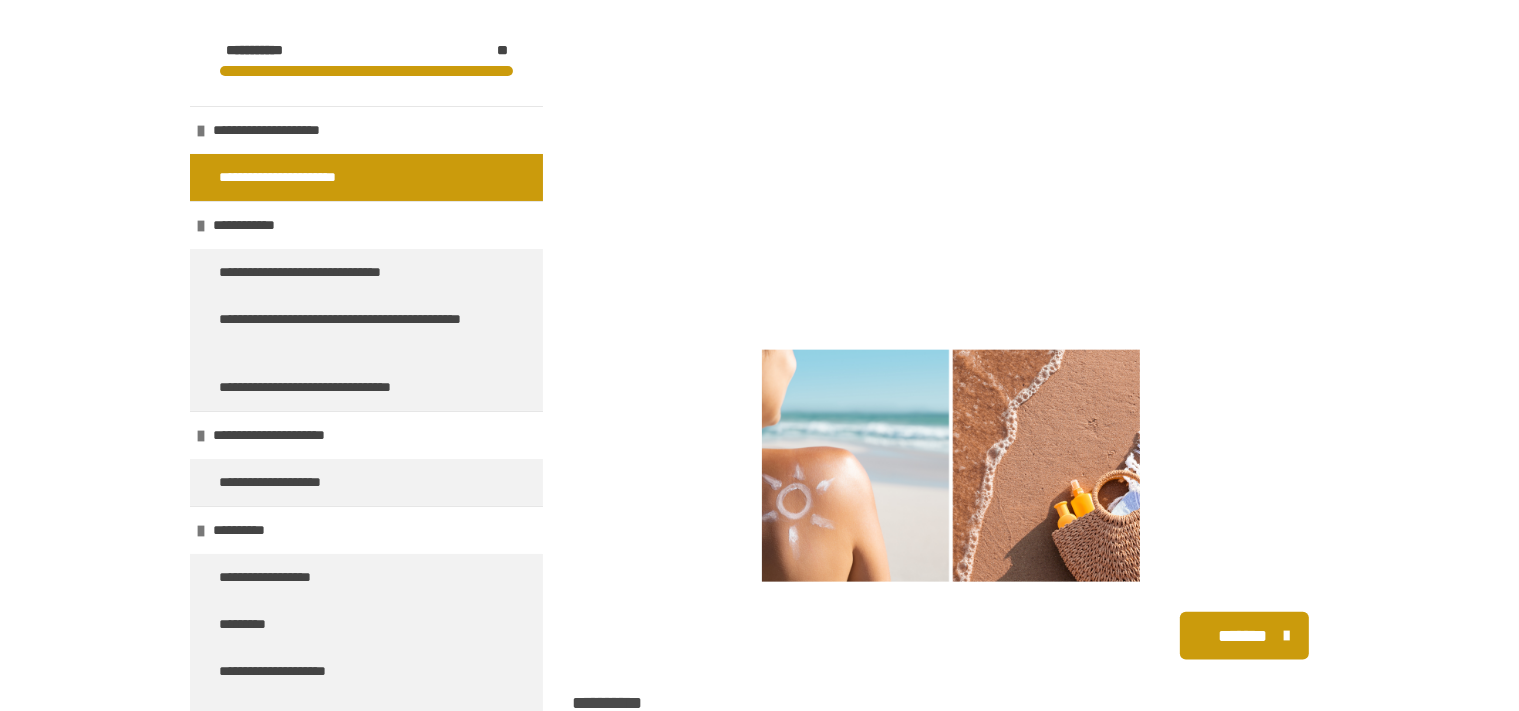 scroll, scrollTop: 2487, scrollLeft: 0, axis: vertical 